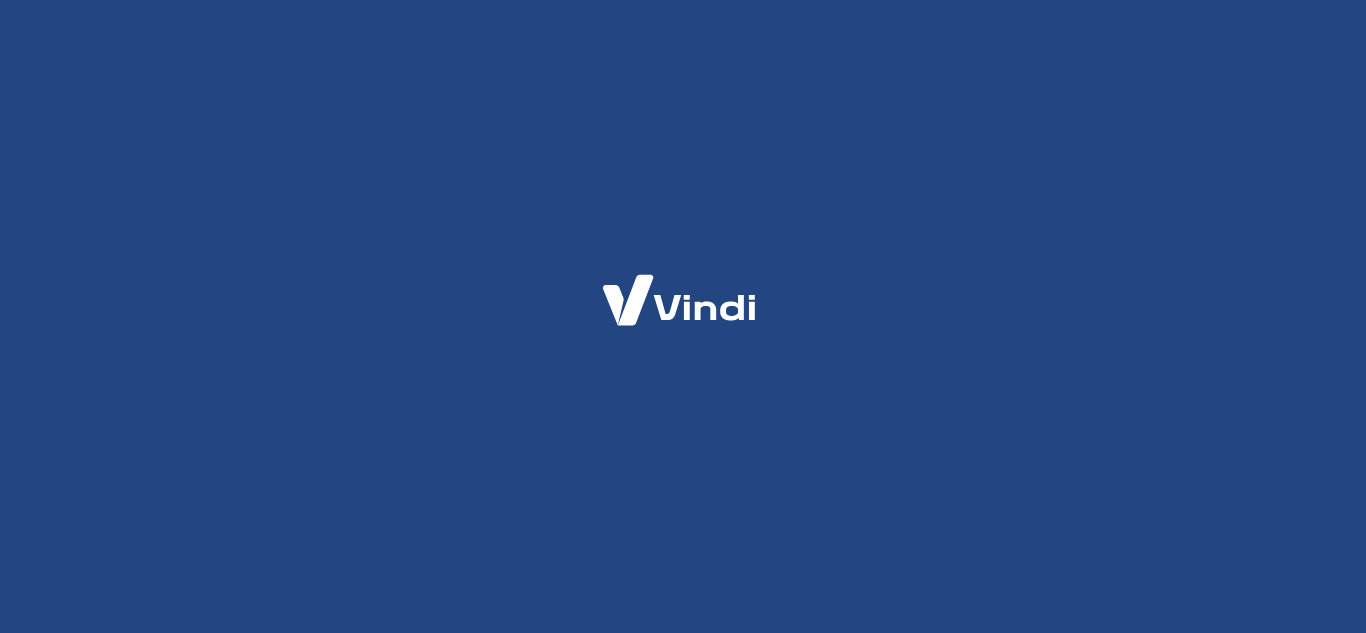 scroll, scrollTop: 0, scrollLeft: 0, axis: both 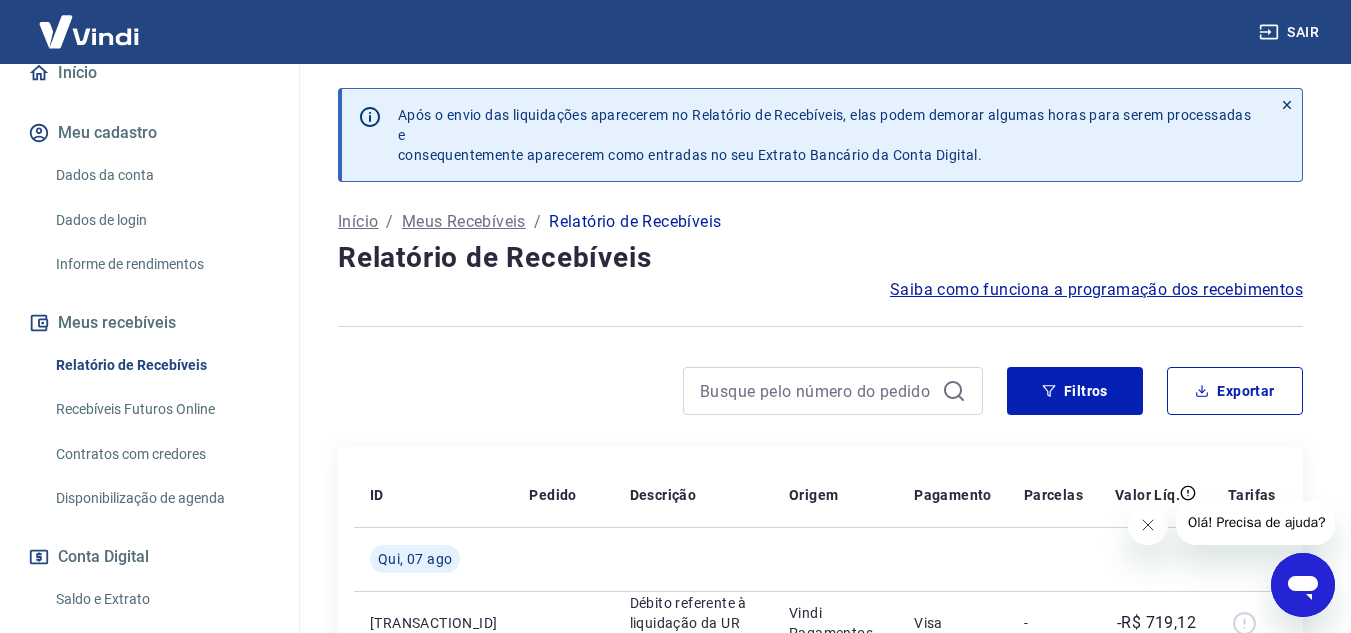 click on "Saldo e Extrato" at bounding box center [161, 599] 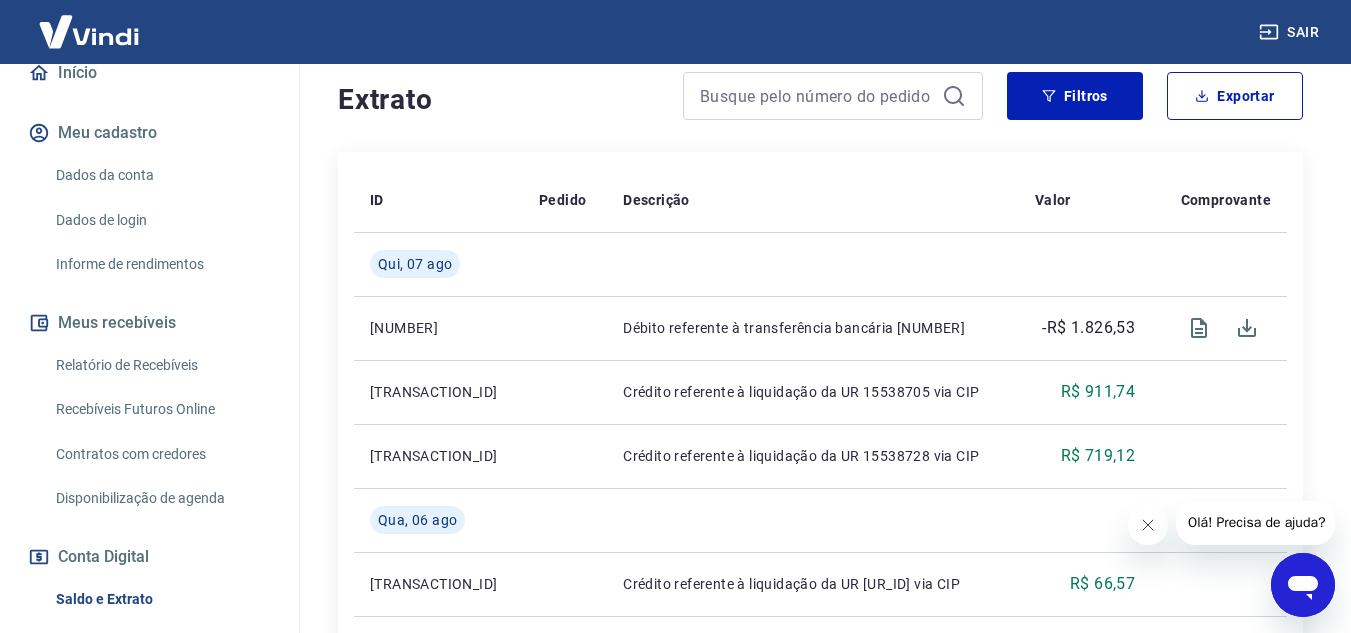 scroll, scrollTop: 400, scrollLeft: 0, axis: vertical 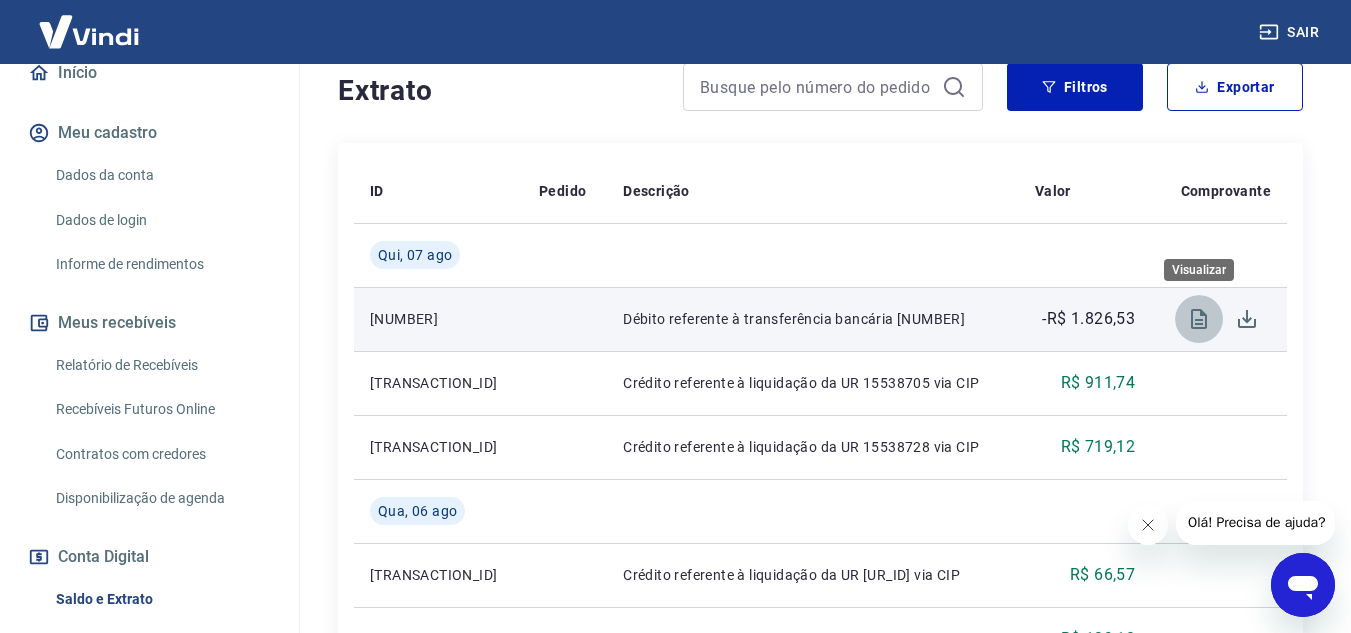 click 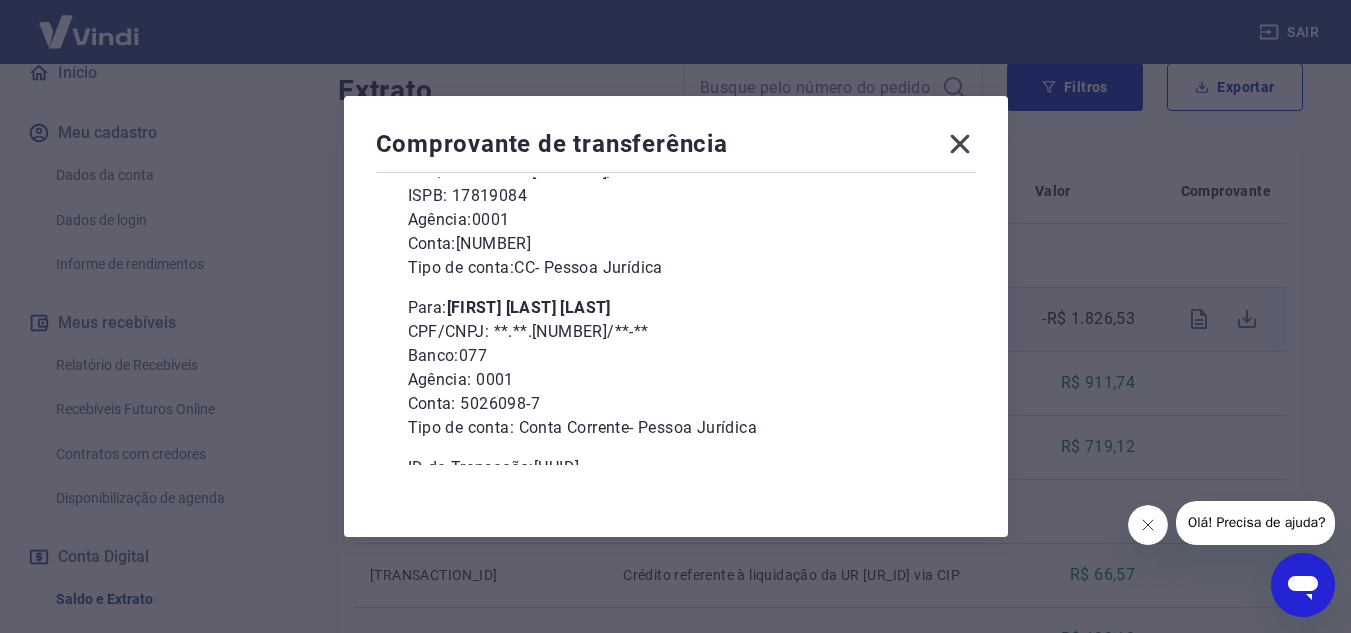scroll, scrollTop: 247, scrollLeft: 0, axis: vertical 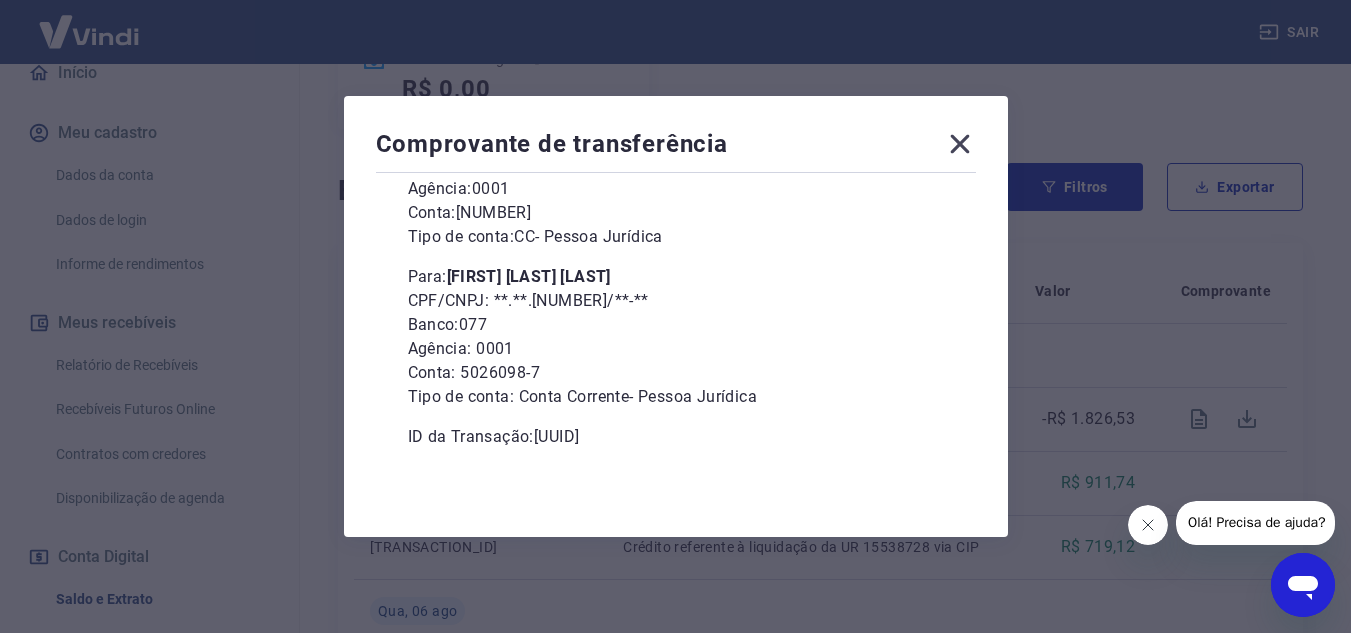 click 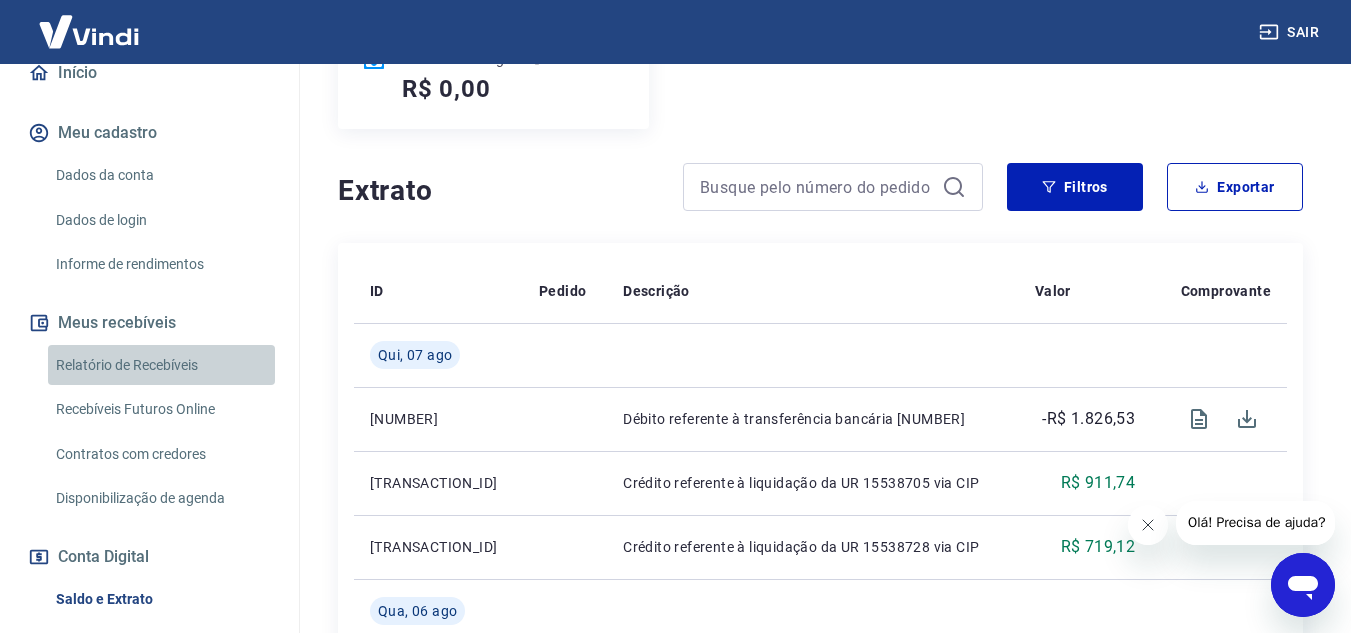 click on "Relatório de Recebíveis" at bounding box center [161, 365] 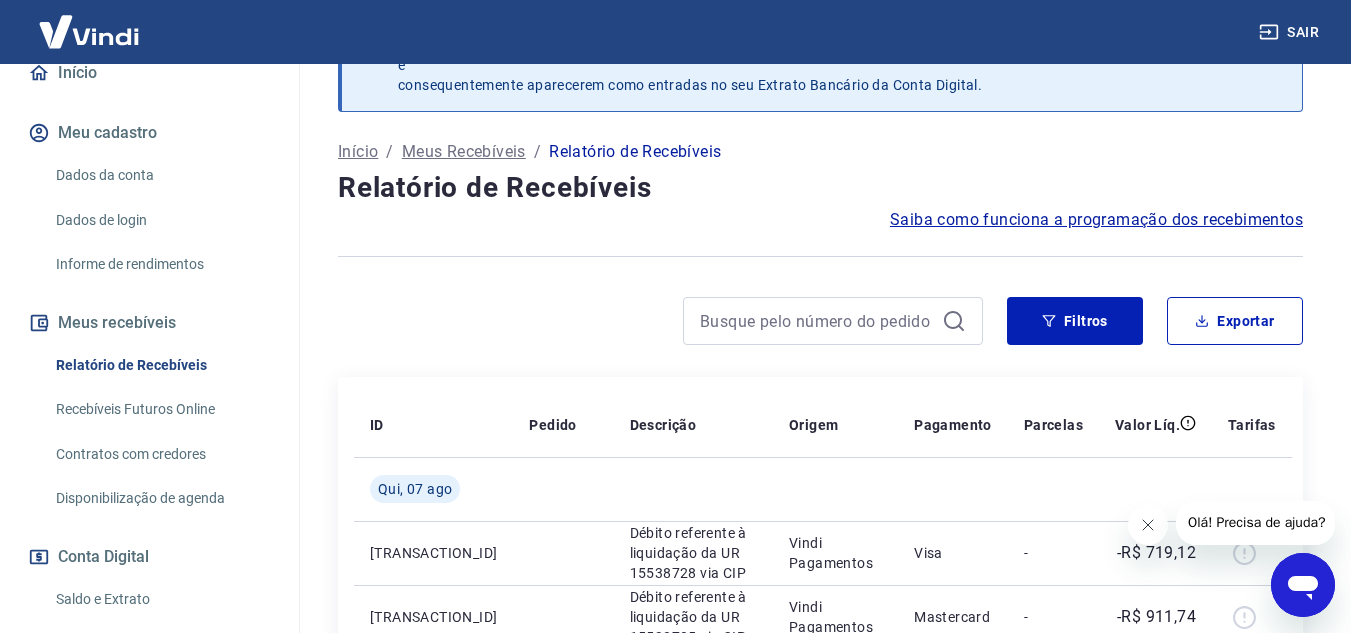 scroll, scrollTop: 300, scrollLeft: 0, axis: vertical 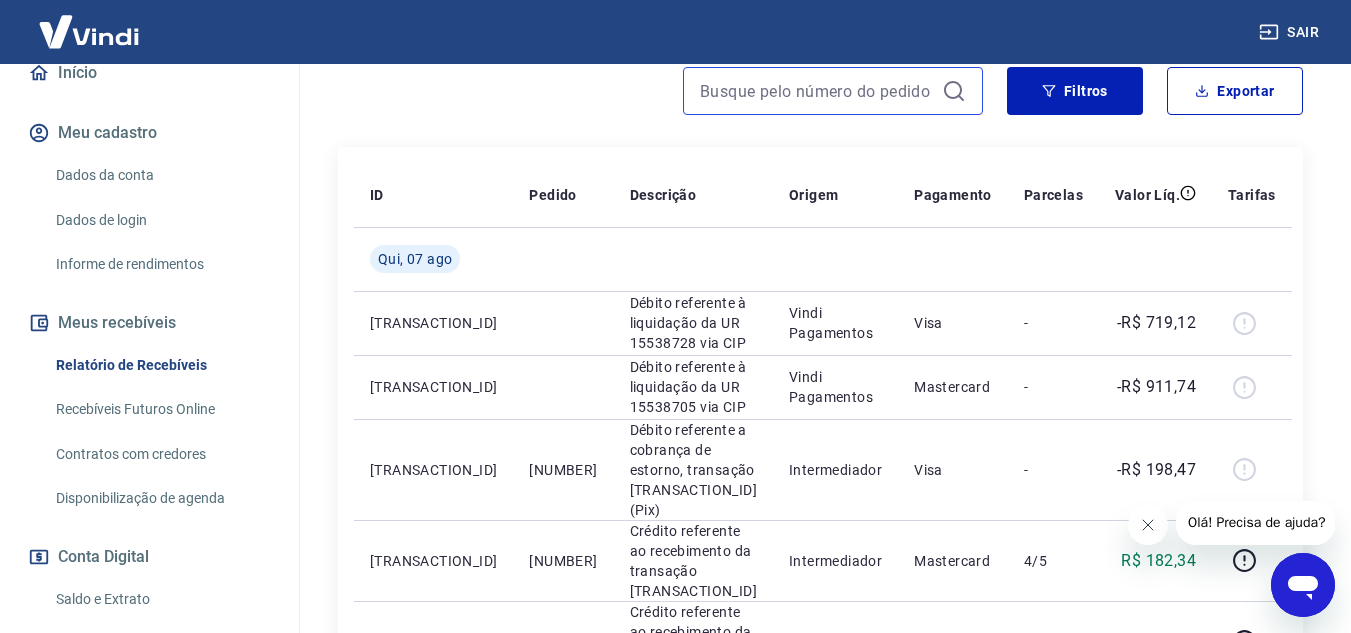 click at bounding box center [817, 91] 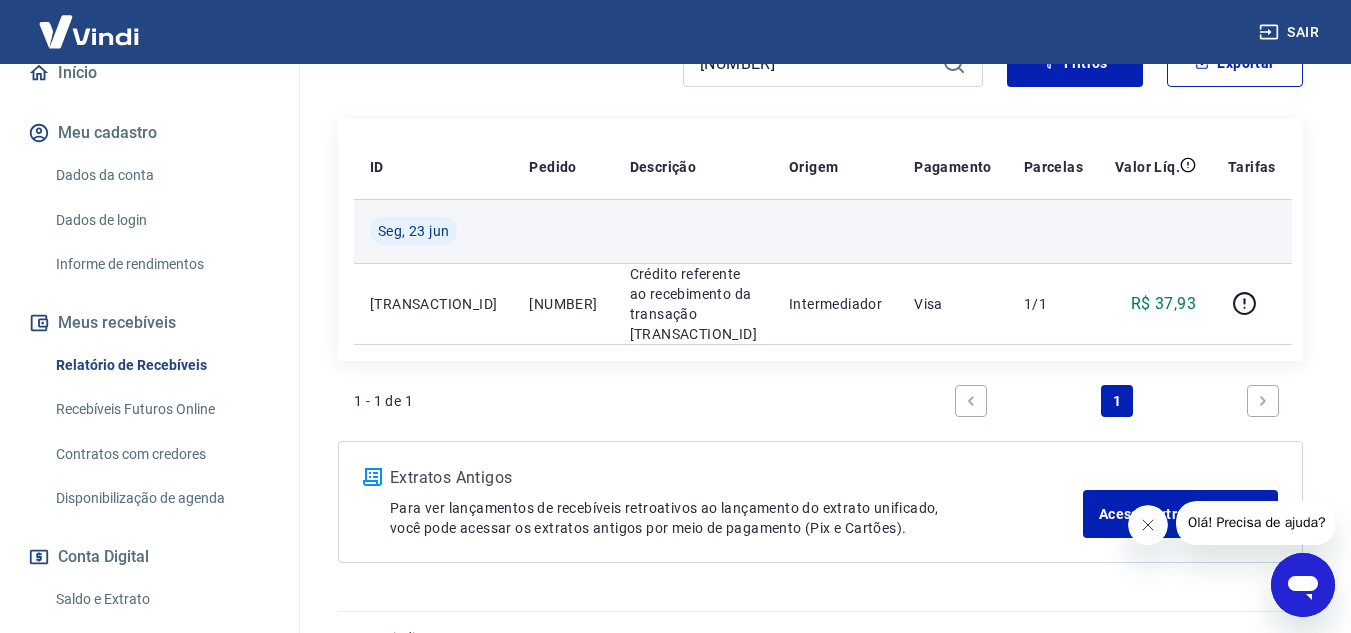 scroll, scrollTop: 151, scrollLeft: 0, axis: vertical 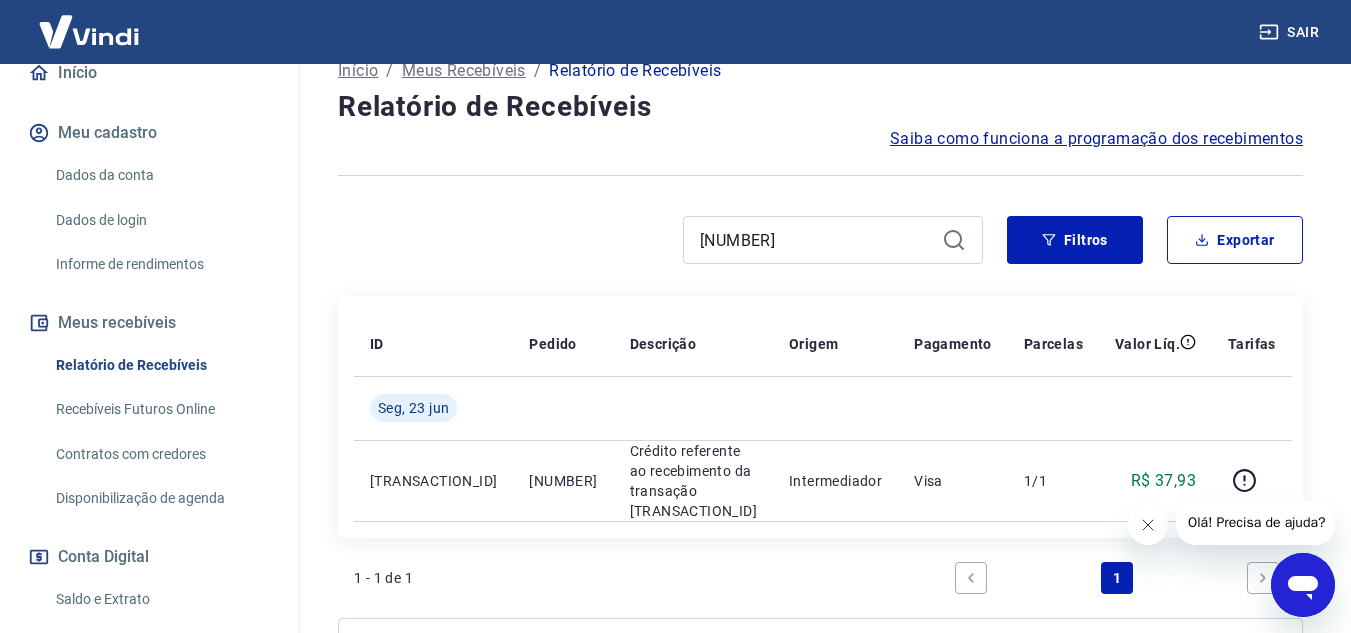 click on "[NUMBER]" at bounding box center (833, 240) 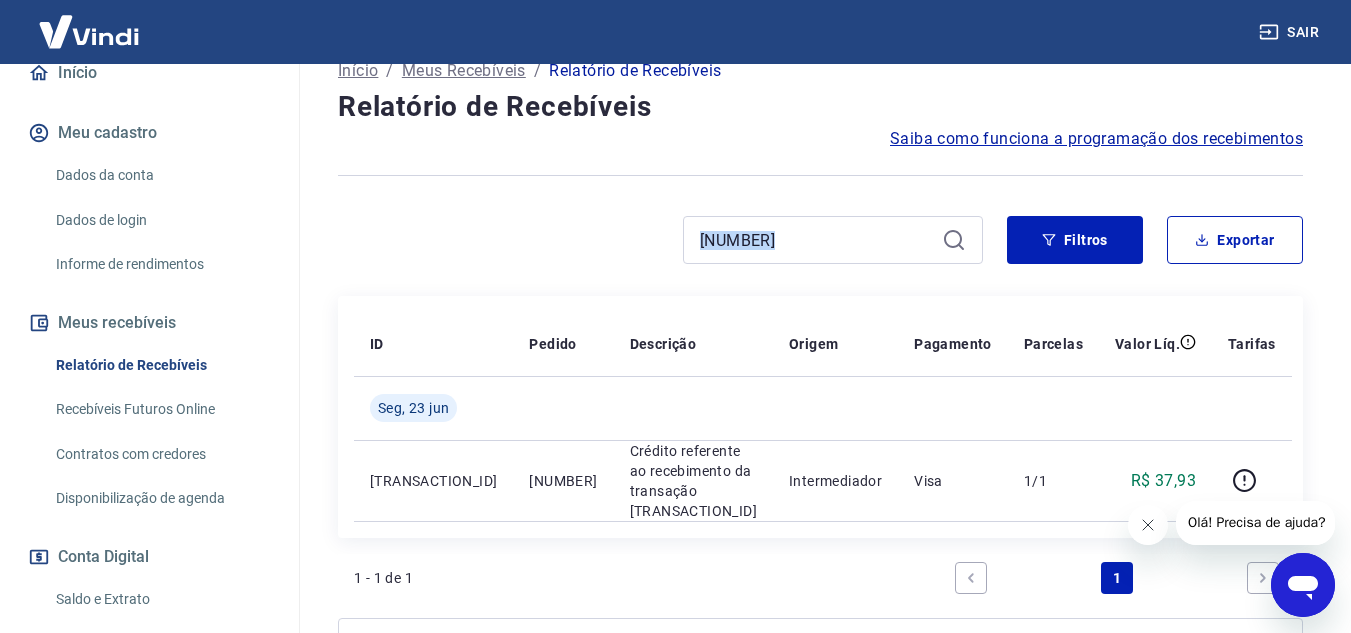 click on "[NUMBER]" at bounding box center [833, 240] 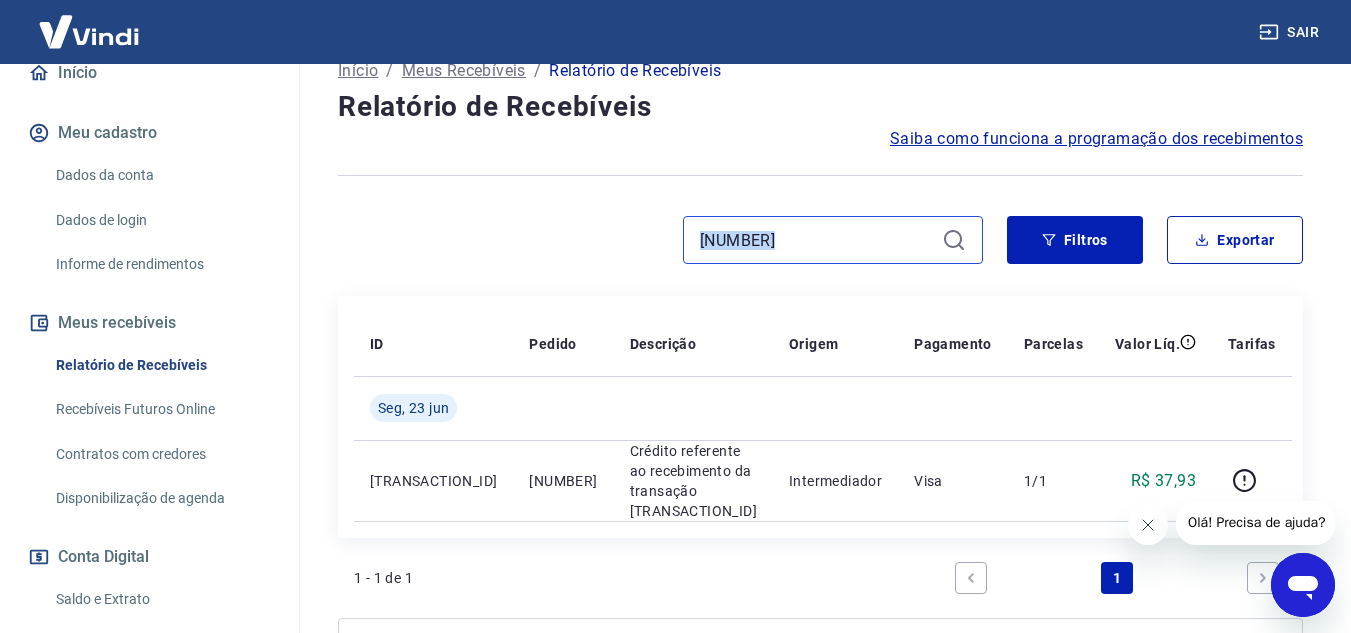 click on "[NUMBER]" at bounding box center [817, 240] 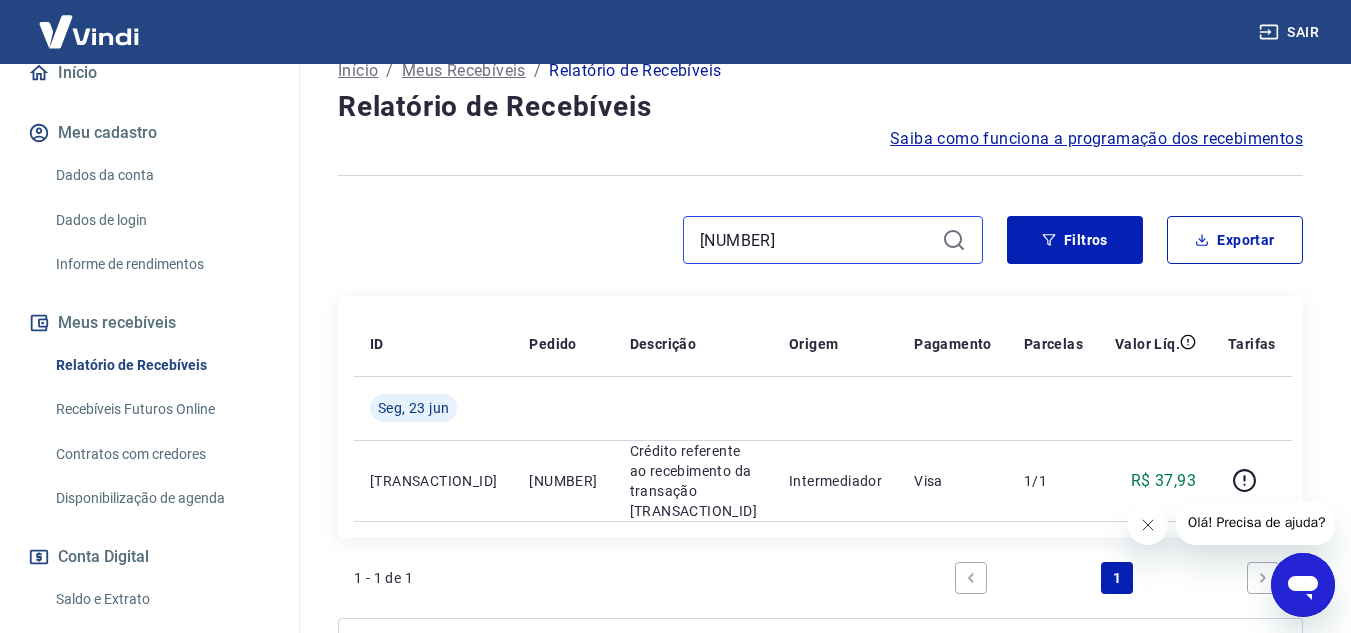 click on "[NUMBER]" at bounding box center (817, 240) 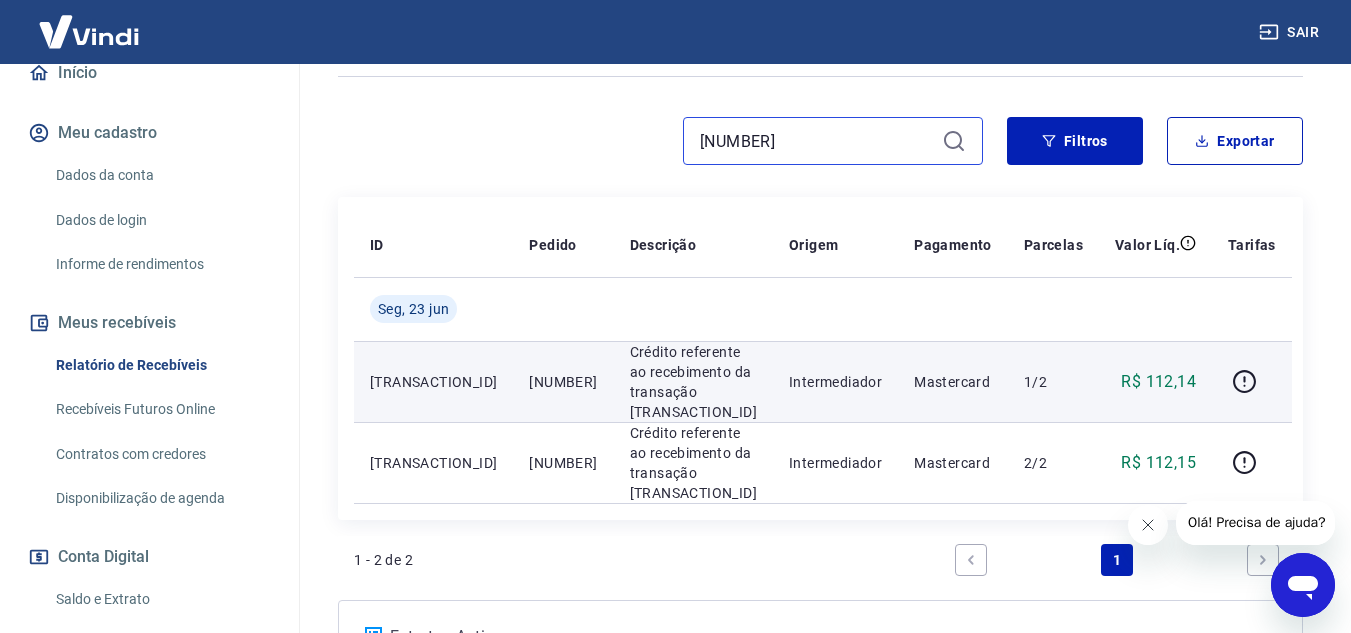 scroll, scrollTop: 251, scrollLeft: 0, axis: vertical 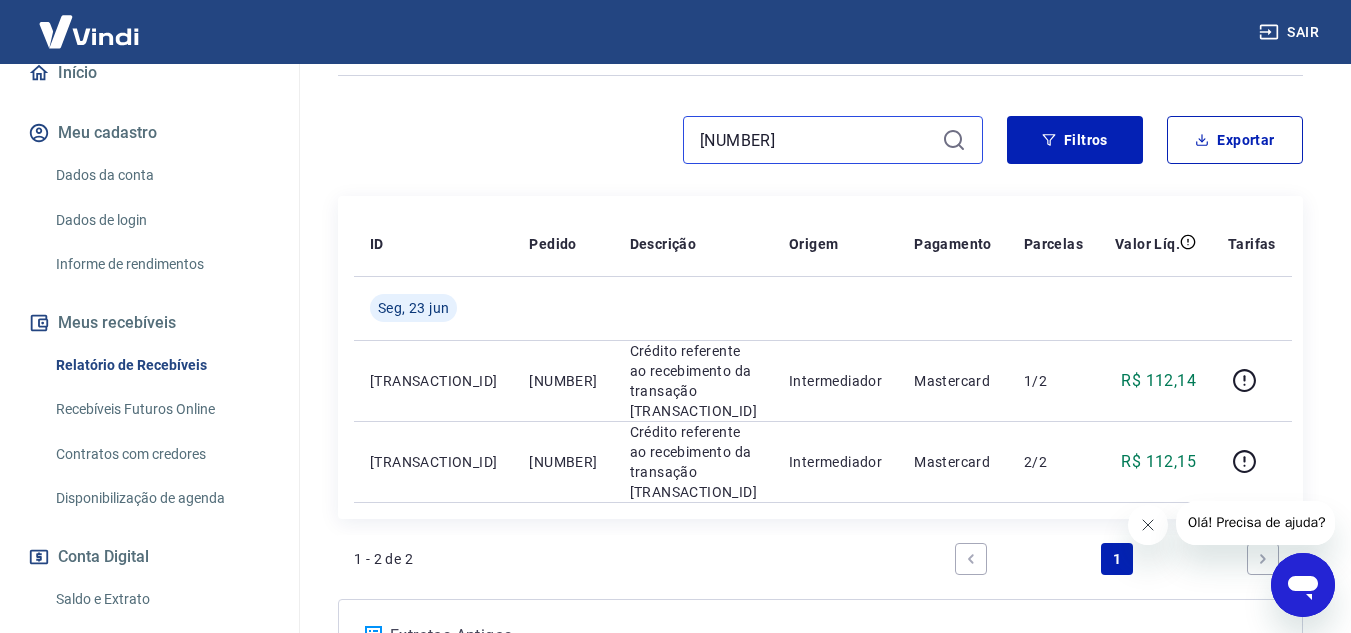 click on "[NUMBER]" at bounding box center (817, 140) 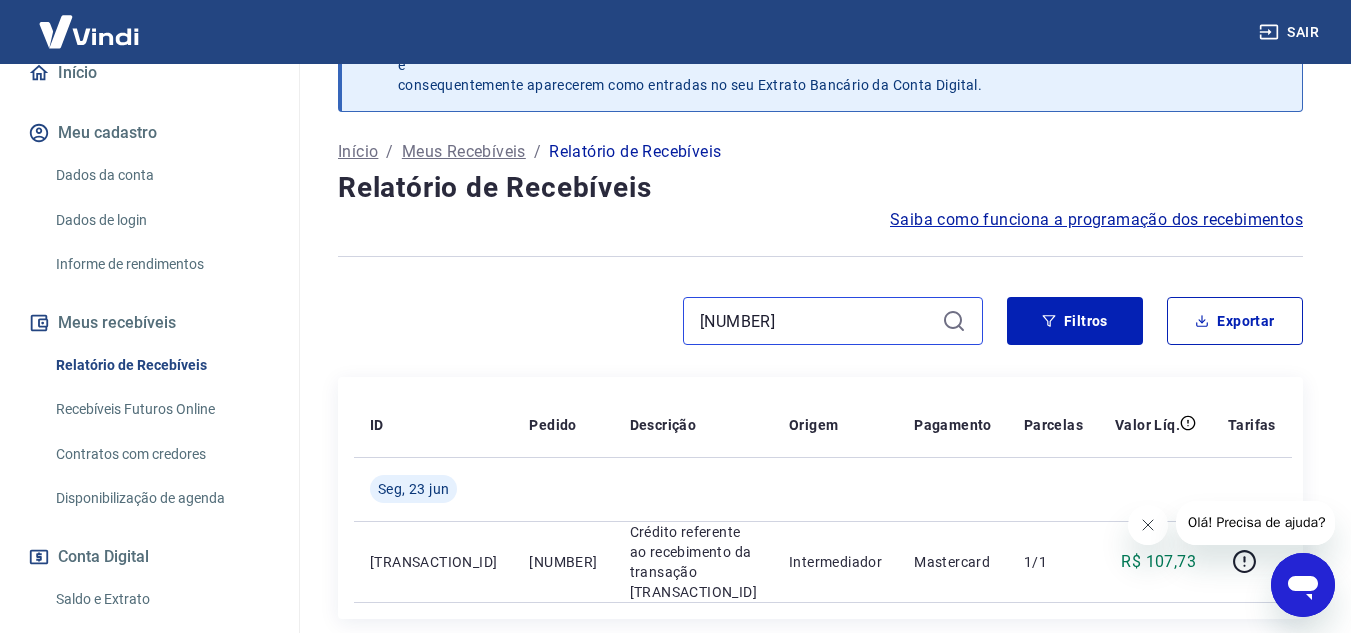 scroll, scrollTop: 251, scrollLeft: 0, axis: vertical 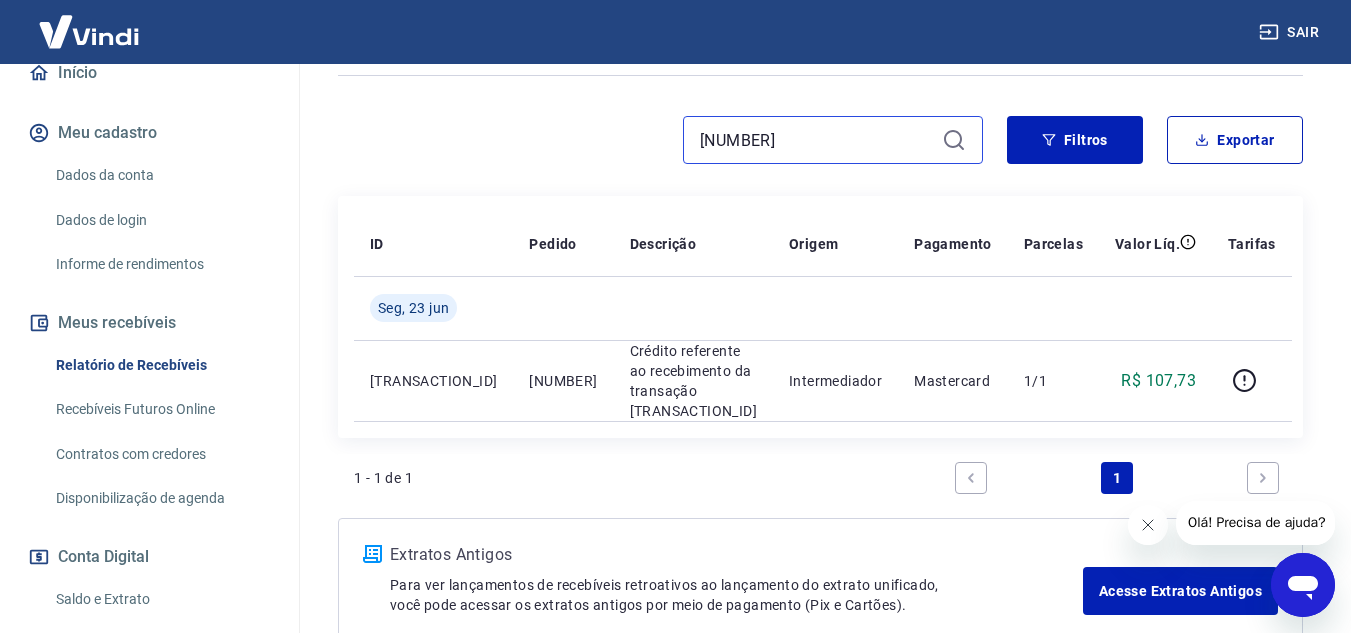 drag, startPoint x: 784, startPoint y: 142, endPoint x: 740, endPoint y: 140, distance: 44.04543 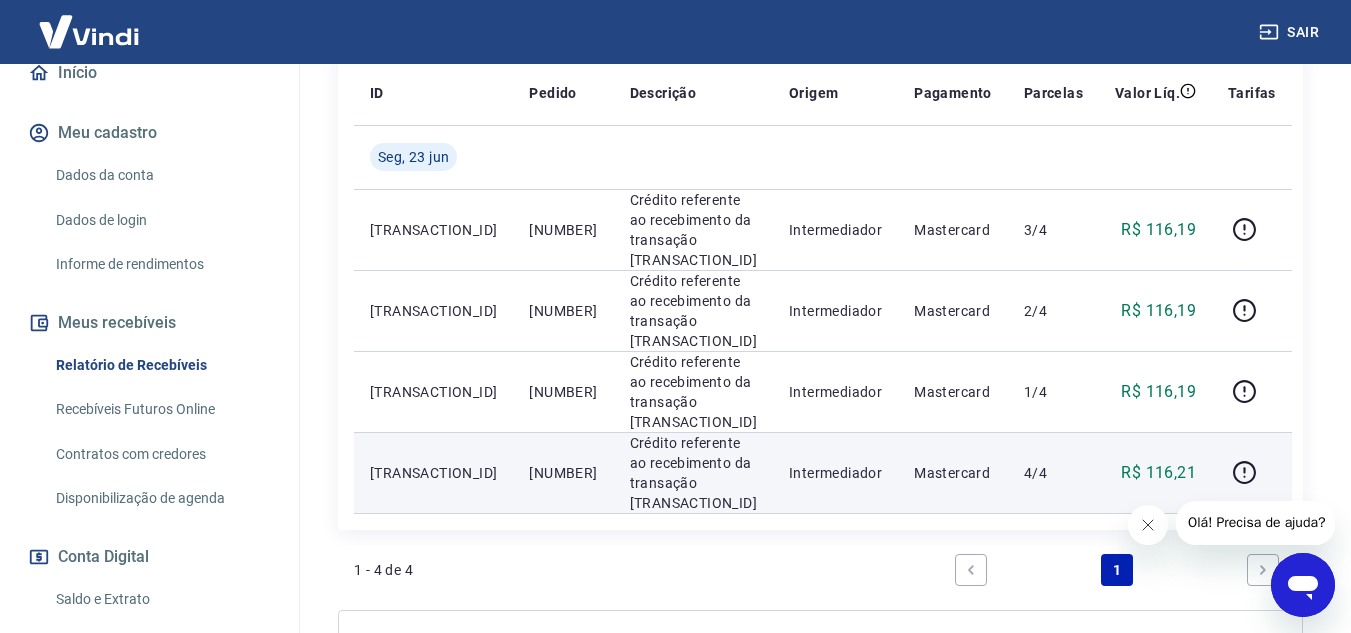 scroll, scrollTop: 451, scrollLeft: 0, axis: vertical 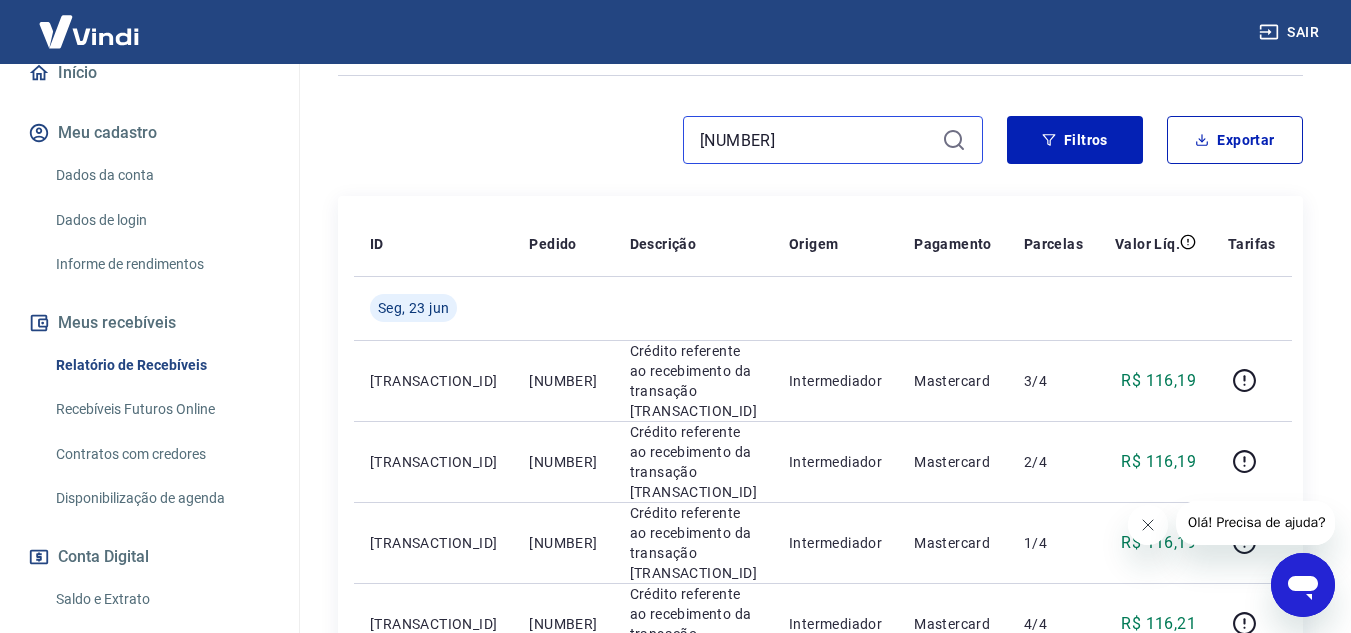 click on "[NUMBER]" at bounding box center [817, 140] 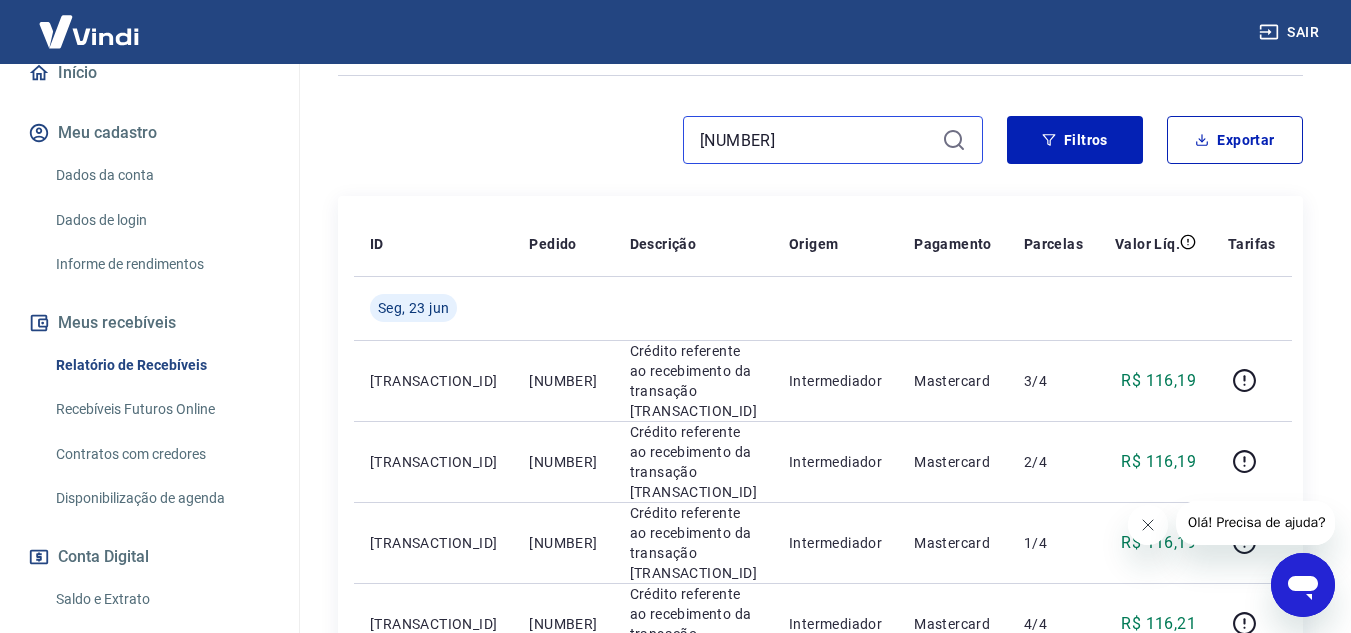 type on "[NUMBER]" 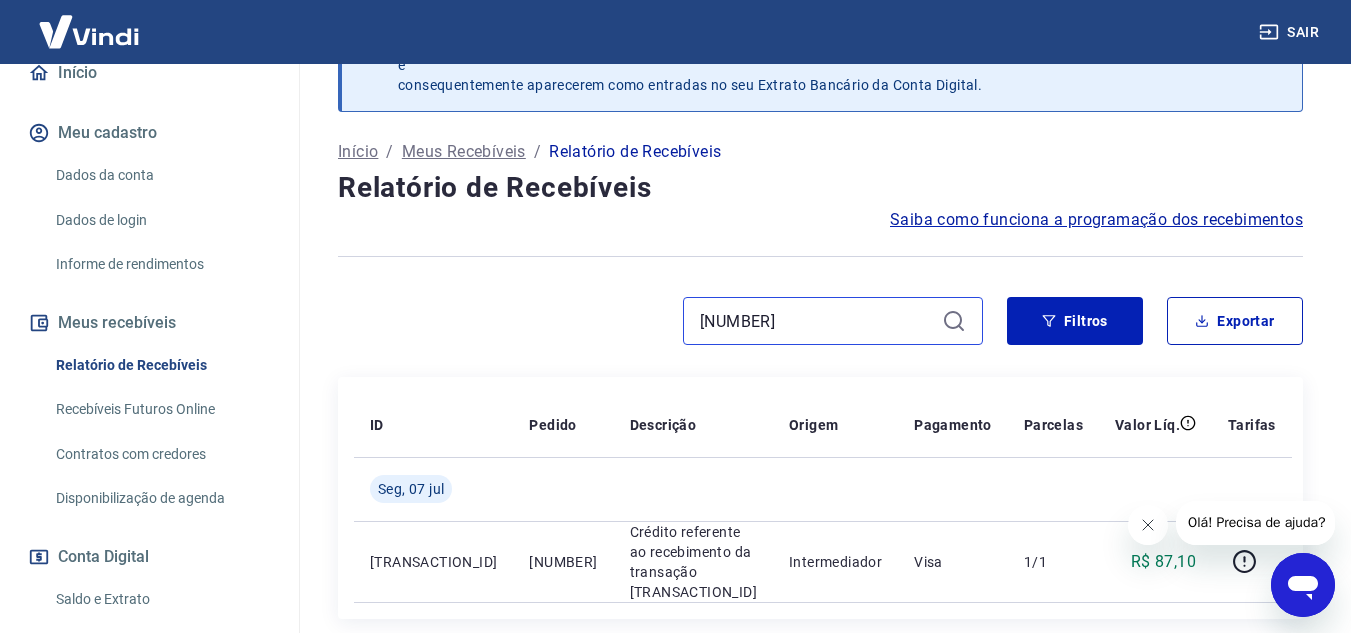 scroll, scrollTop: 251, scrollLeft: 0, axis: vertical 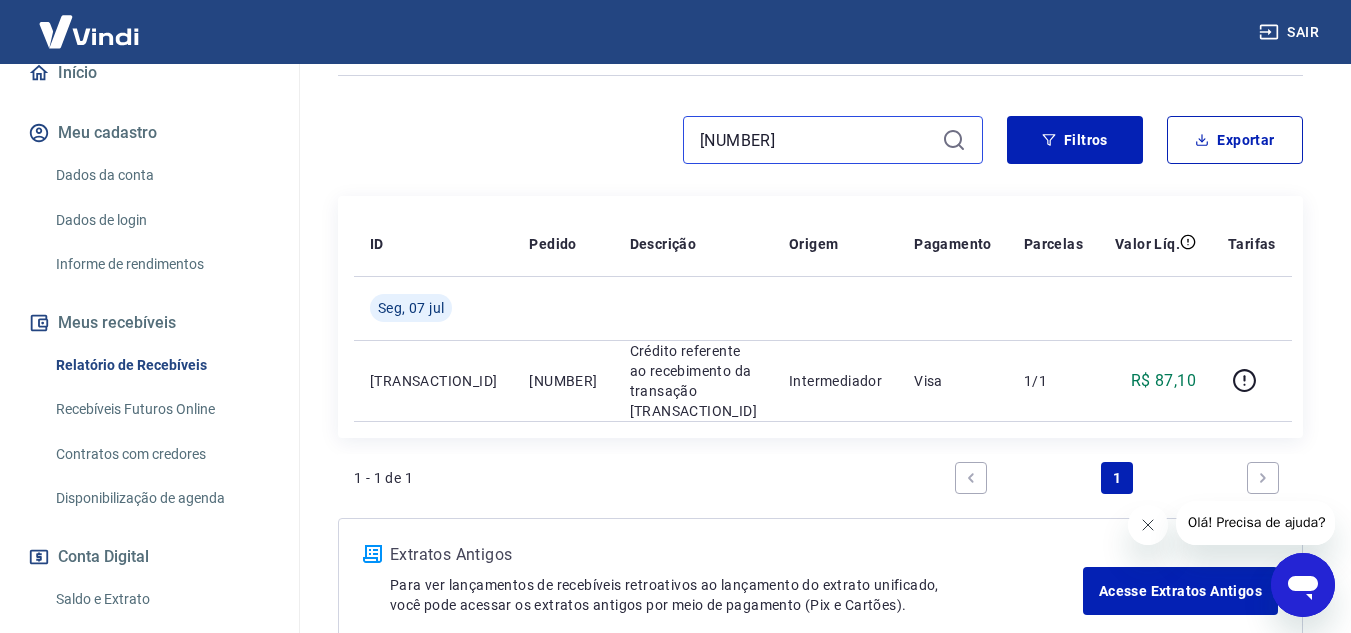 drag, startPoint x: 779, startPoint y: 151, endPoint x: 654, endPoint y: 164, distance: 125.67418 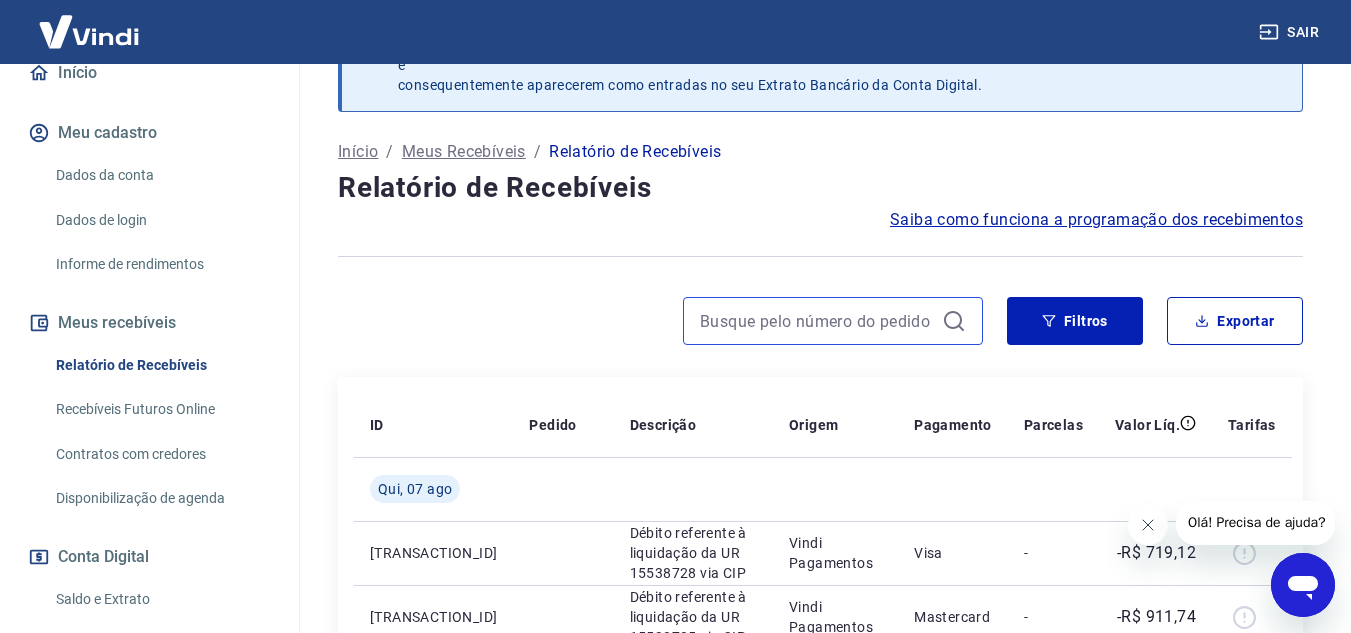 scroll, scrollTop: 251, scrollLeft: 0, axis: vertical 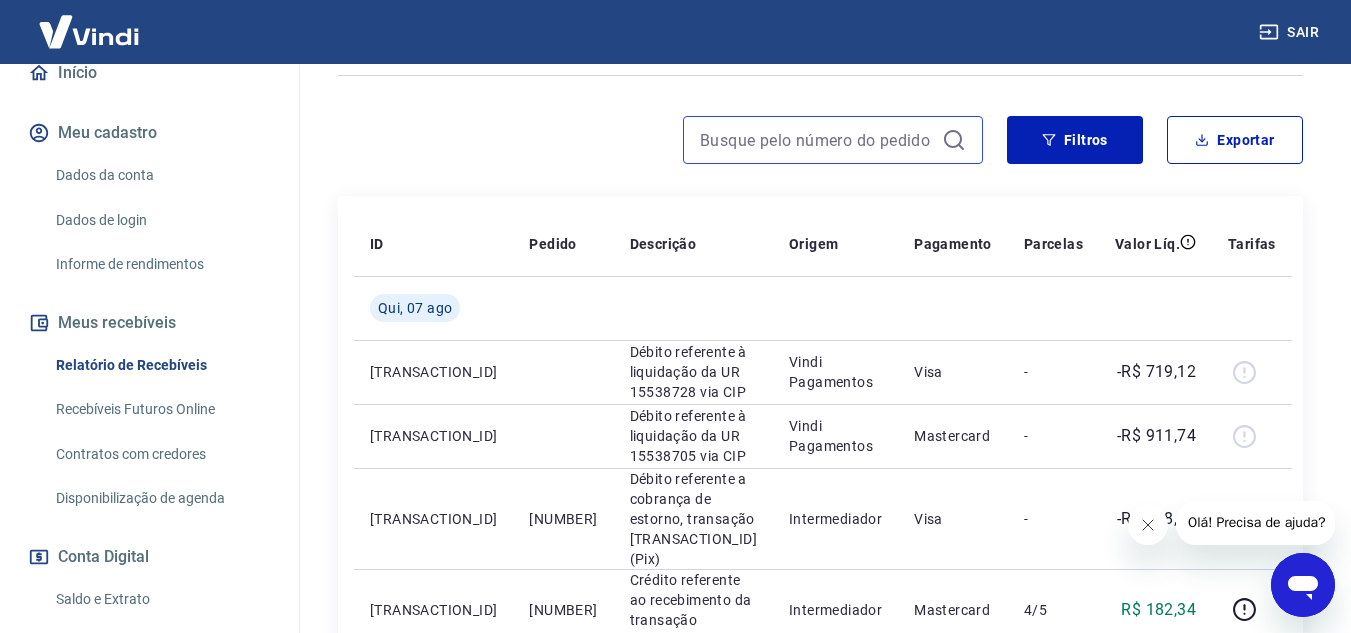 click at bounding box center [817, 140] 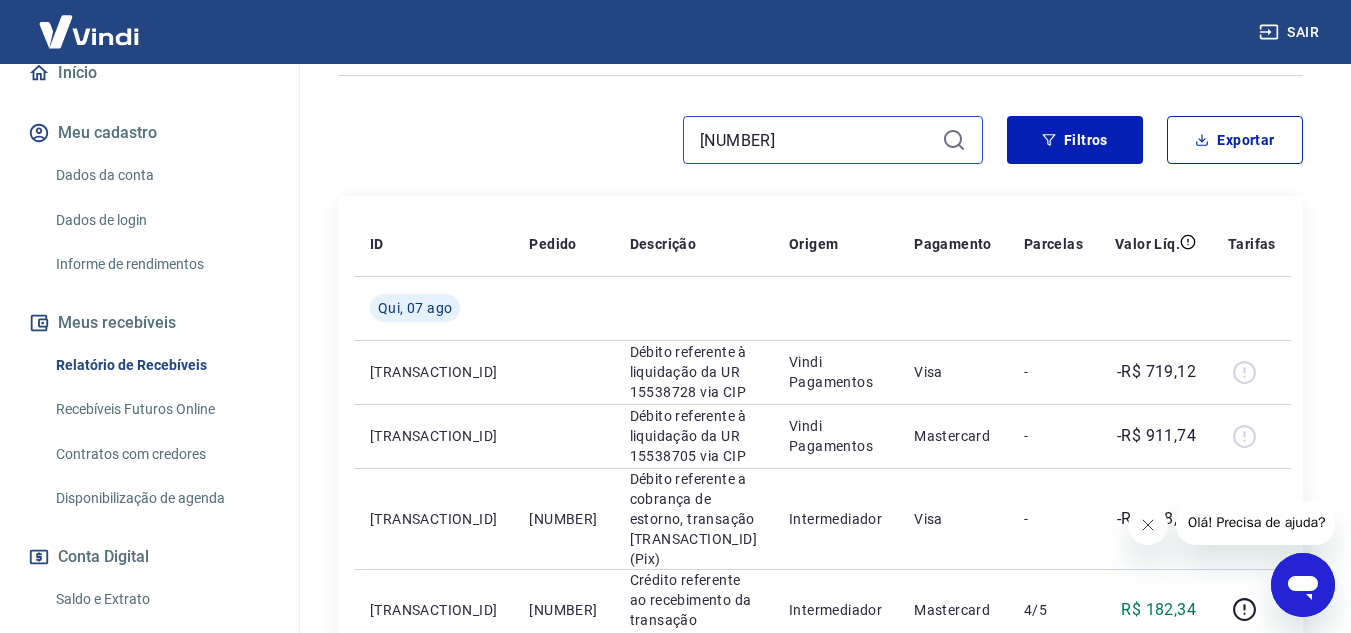type on "[NUMBER]" 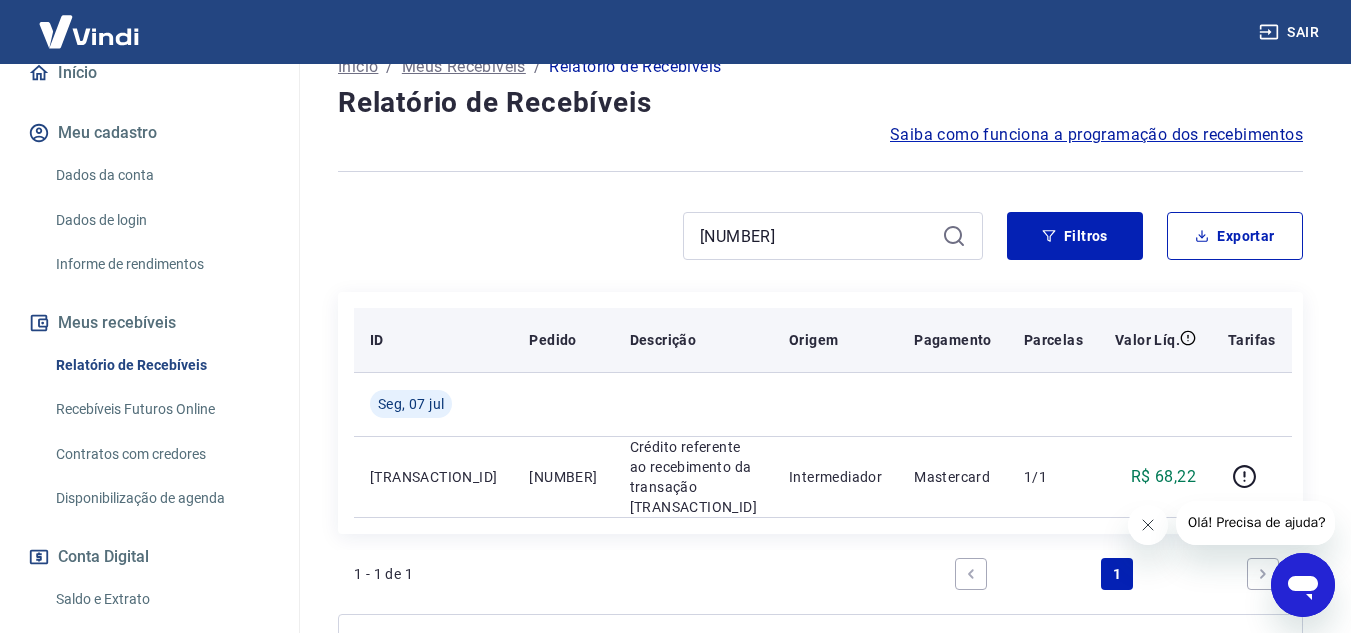 scroll, scrollTop: 151, scrollLeft: 0, axis: vertical 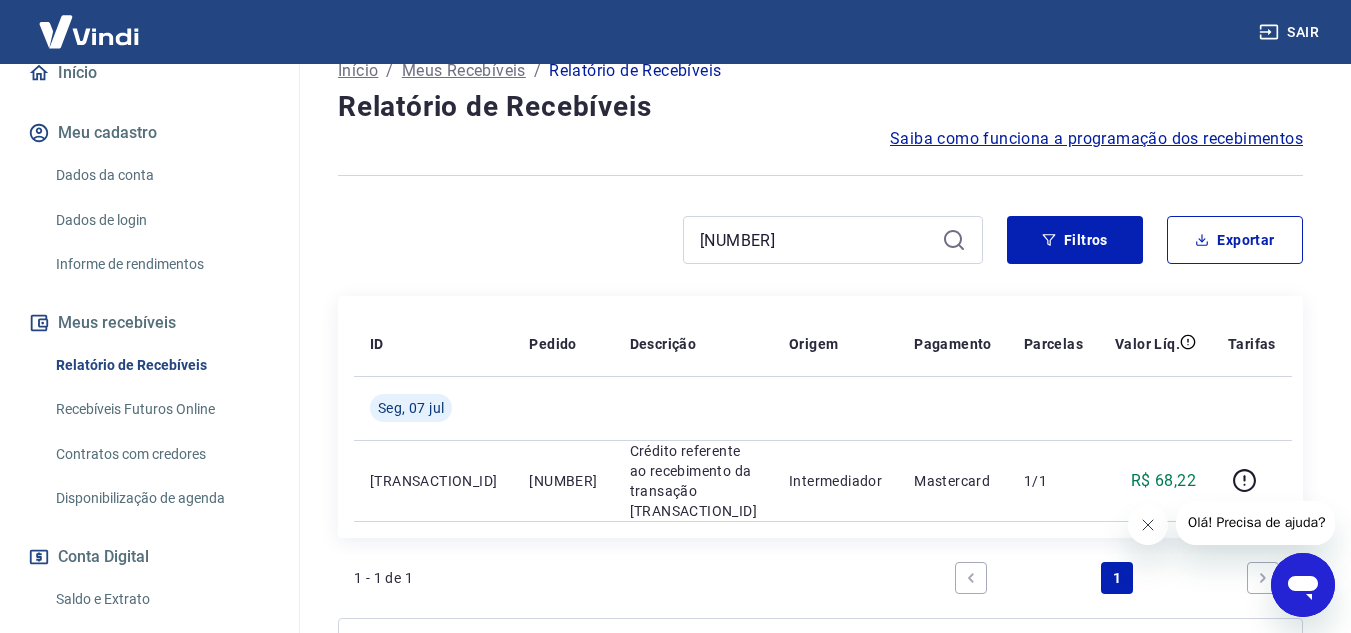 click on "[NUMBER]" at bounding box center (833, 240) 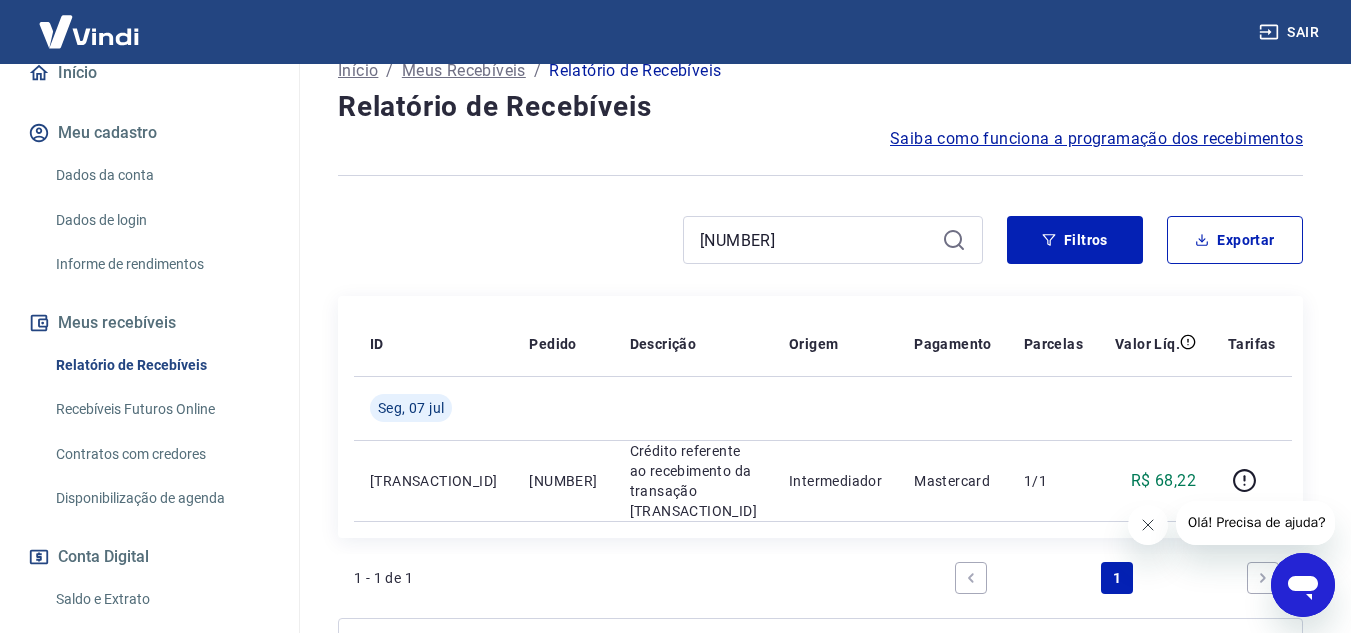 click on "[NUMBER]" at bounding box center (833, 240) 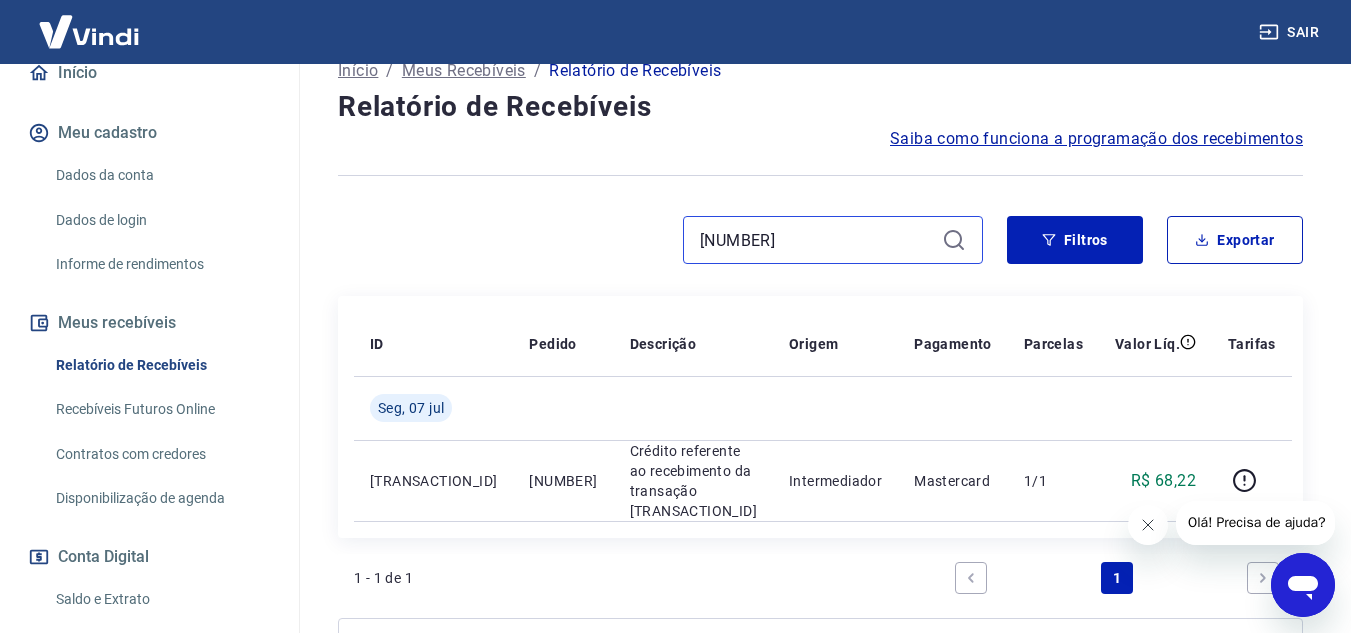 click on "[NUMBER]" at bounding box center (817, 240) 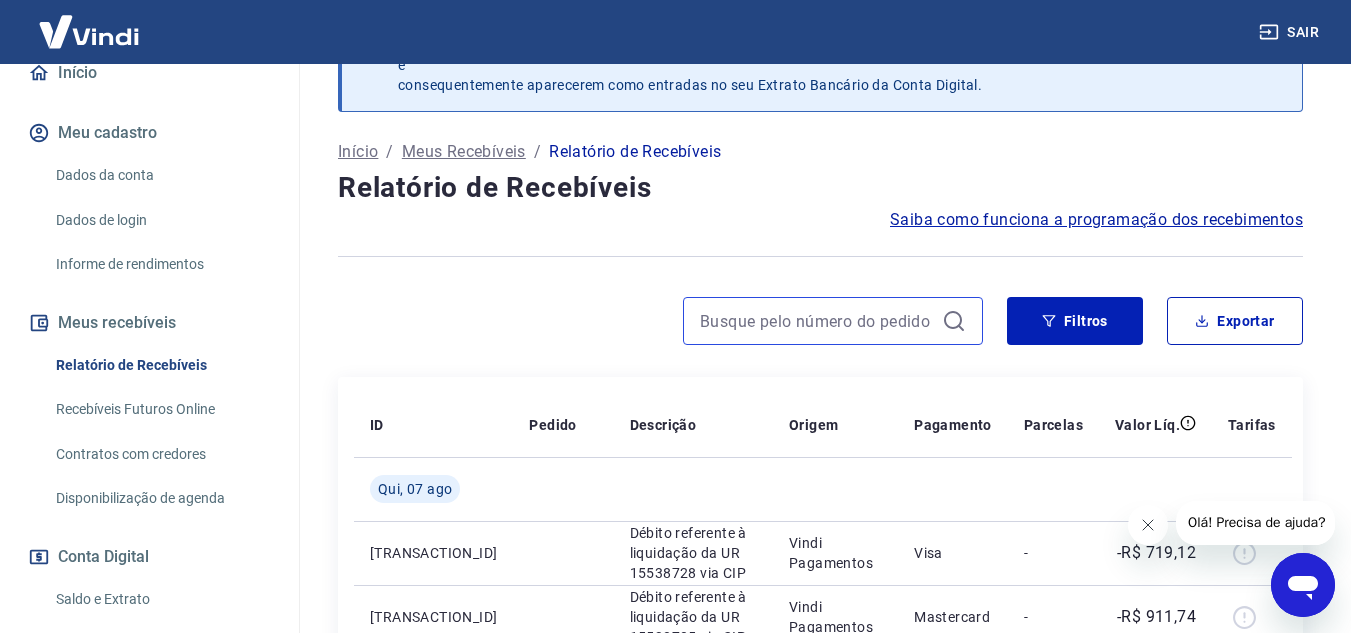 scroll, scrollTop: 151, scrollLeft: 0, axis: vertical 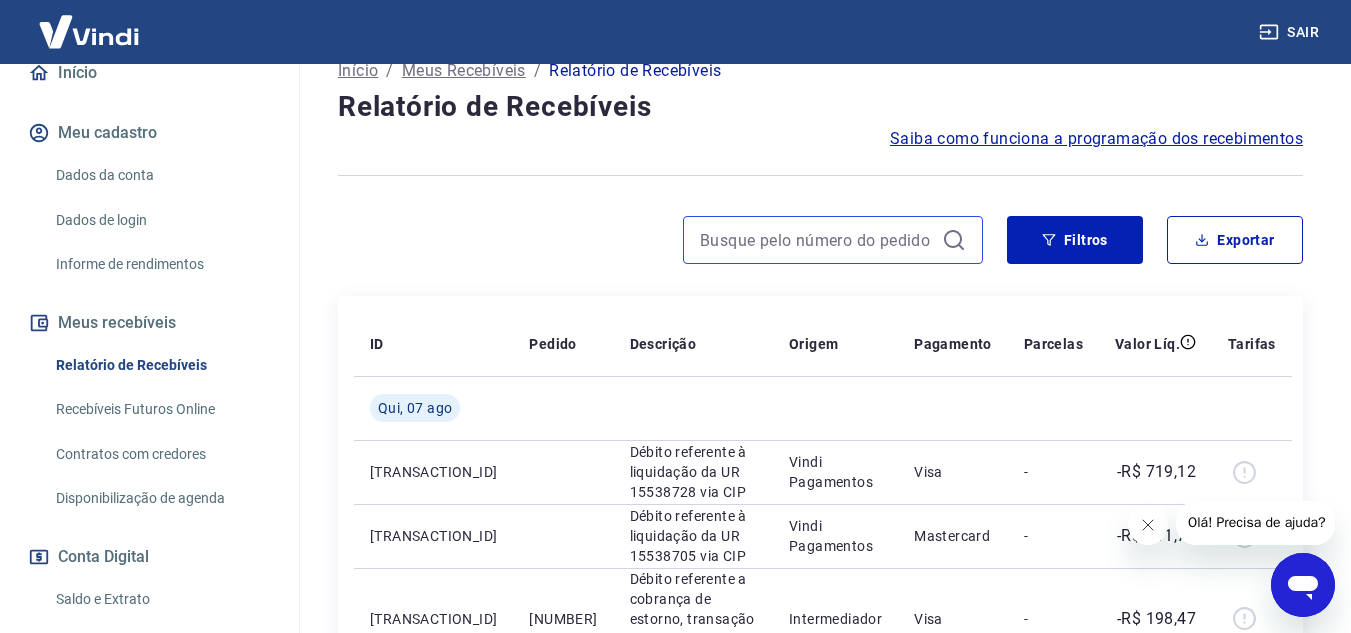 click at bounding box center [817, 240] 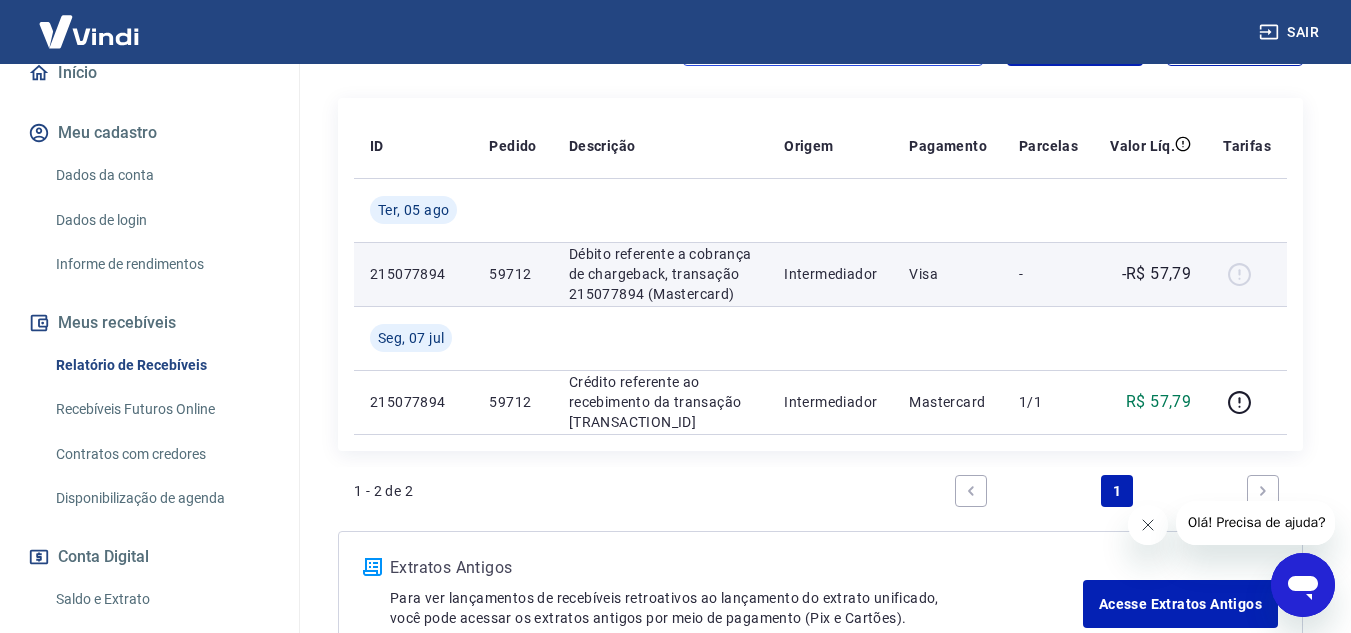 scroll, scrollTop: 351, scrollLeft: 0, axis: vertical 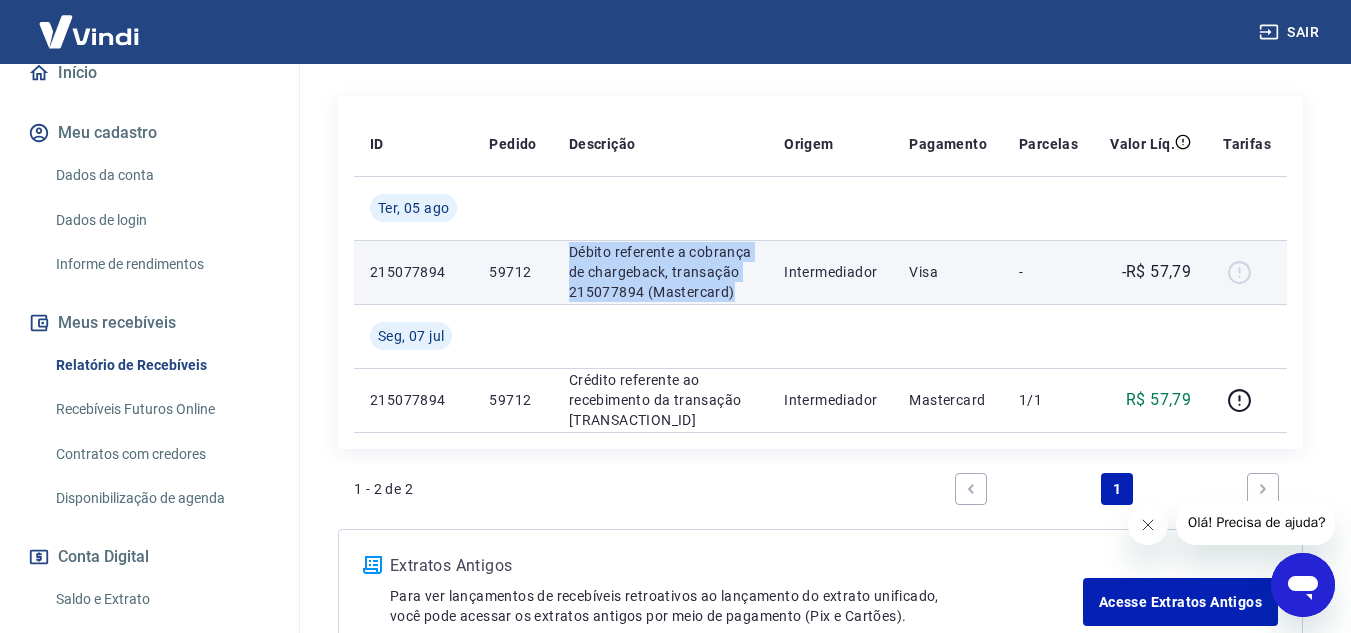 drag, startPoint x: 729, startPoint y: 291, endPoint x: 568, endPoint y: 252, distance: 165.65627 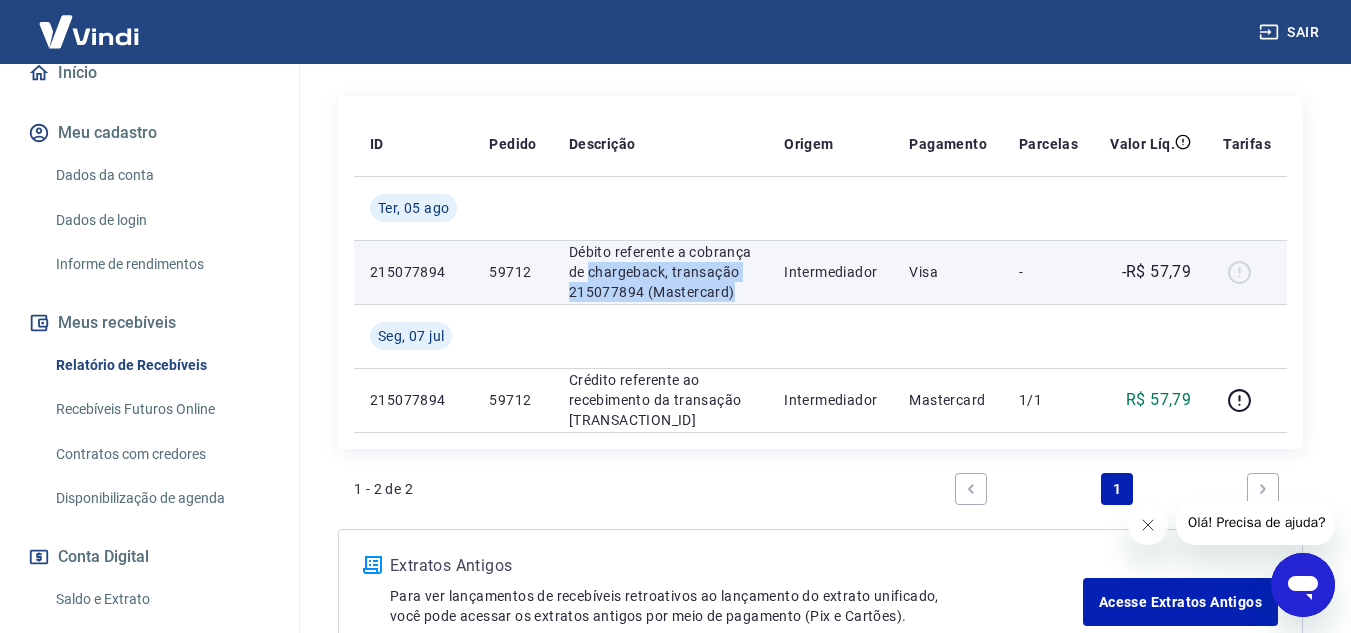 drag, startPoint x: 741, startPoint y: 292, endPoint x: 590, endPoint y: 264, distance: 153.57408 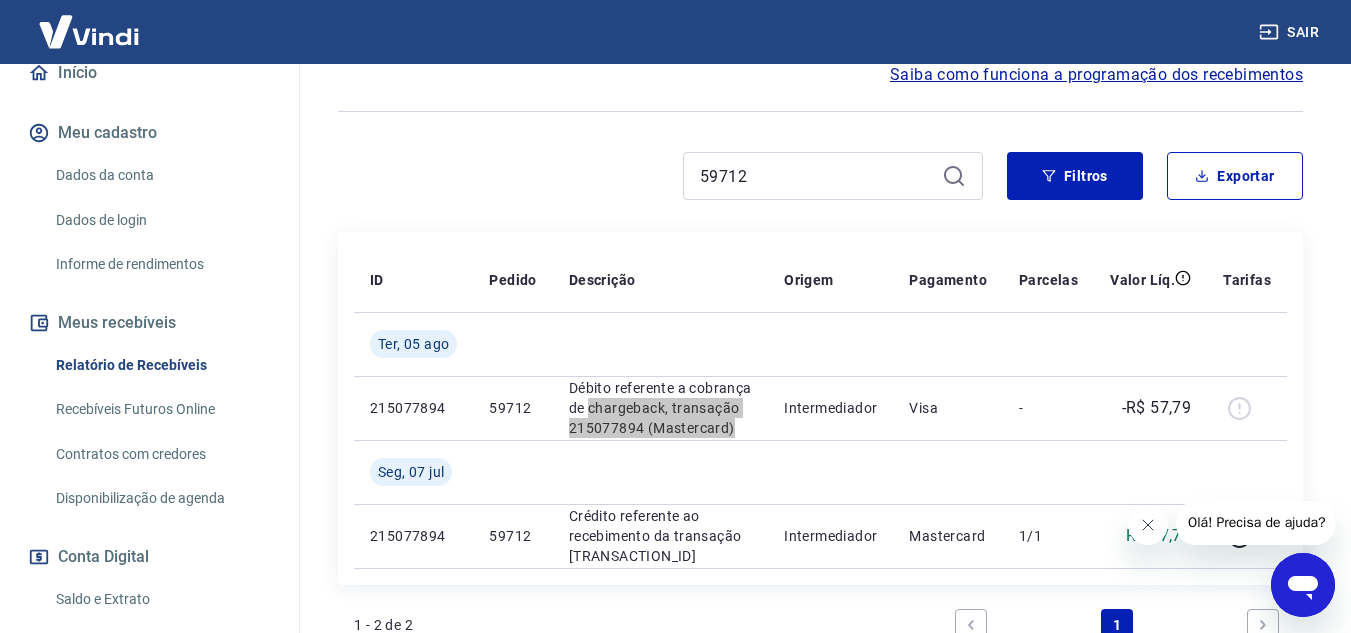 scroll, scrollTop: 151, scrollLeft: 0, axis: vertical 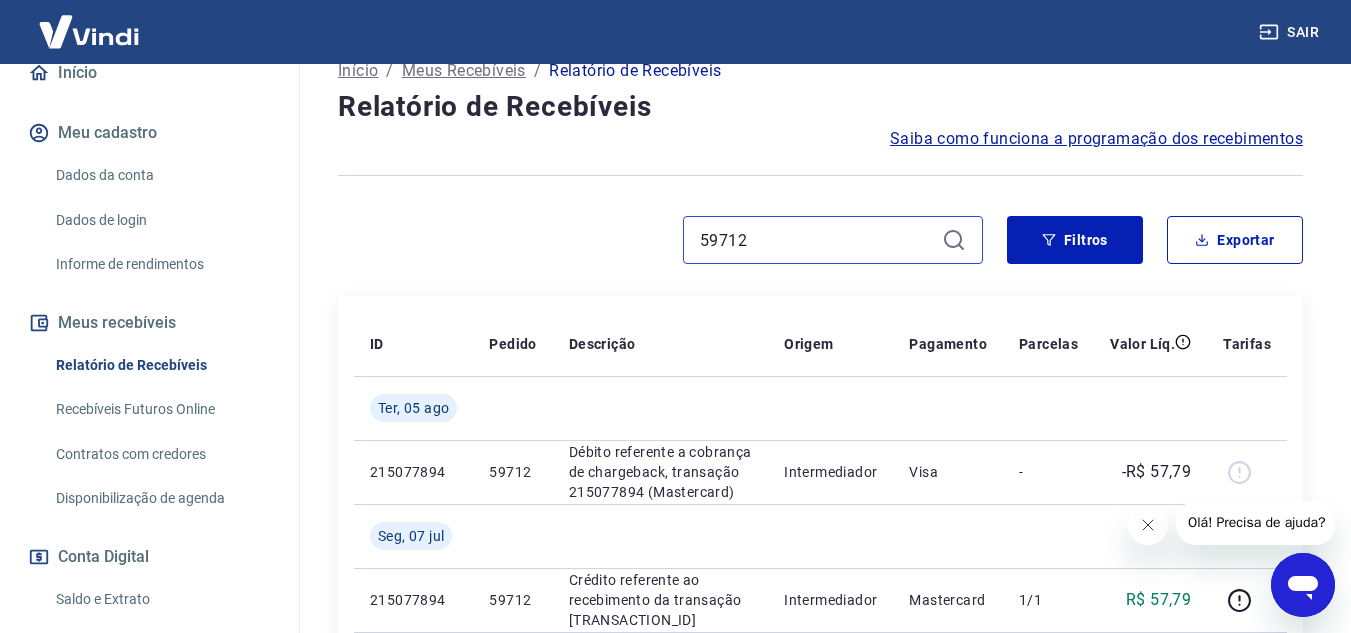 click on "59712" at bounding box center (817, 240) 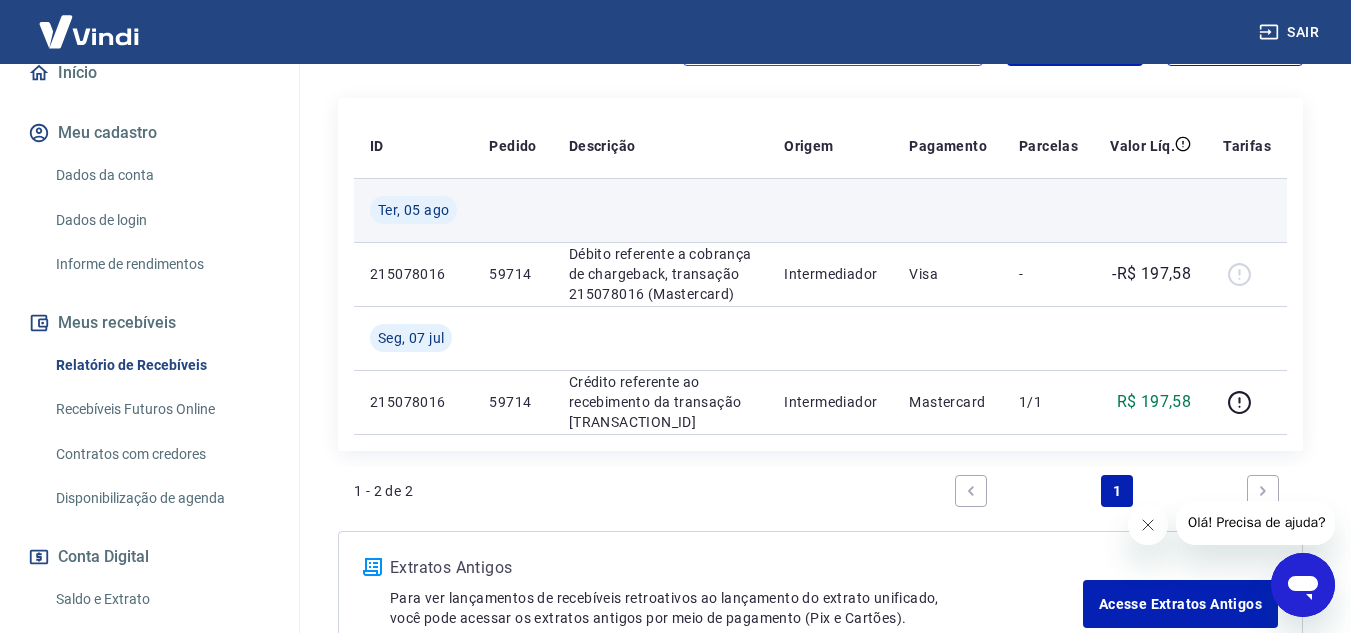 scroll, scrollTop: 351, scrollLeft: 0, axis: vertical 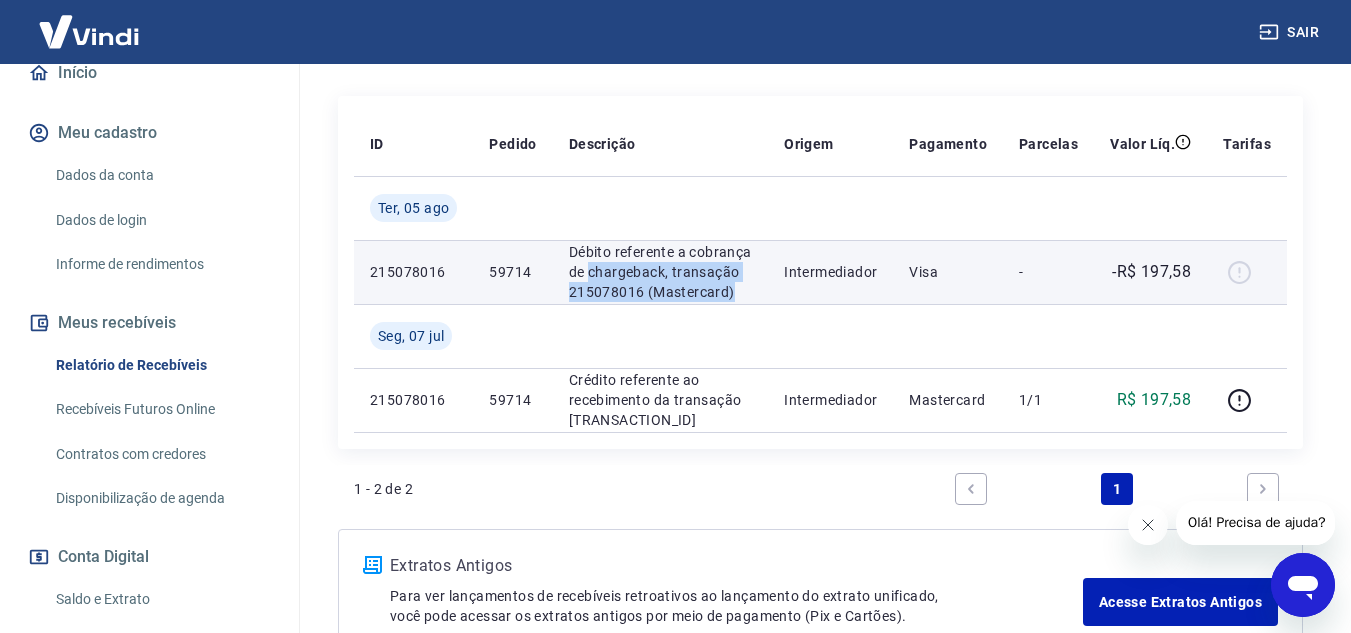drag, startPoint x: 588, startPoint y: 270, endPoint x: 757, endPoint y: 294, distance: 170.69563 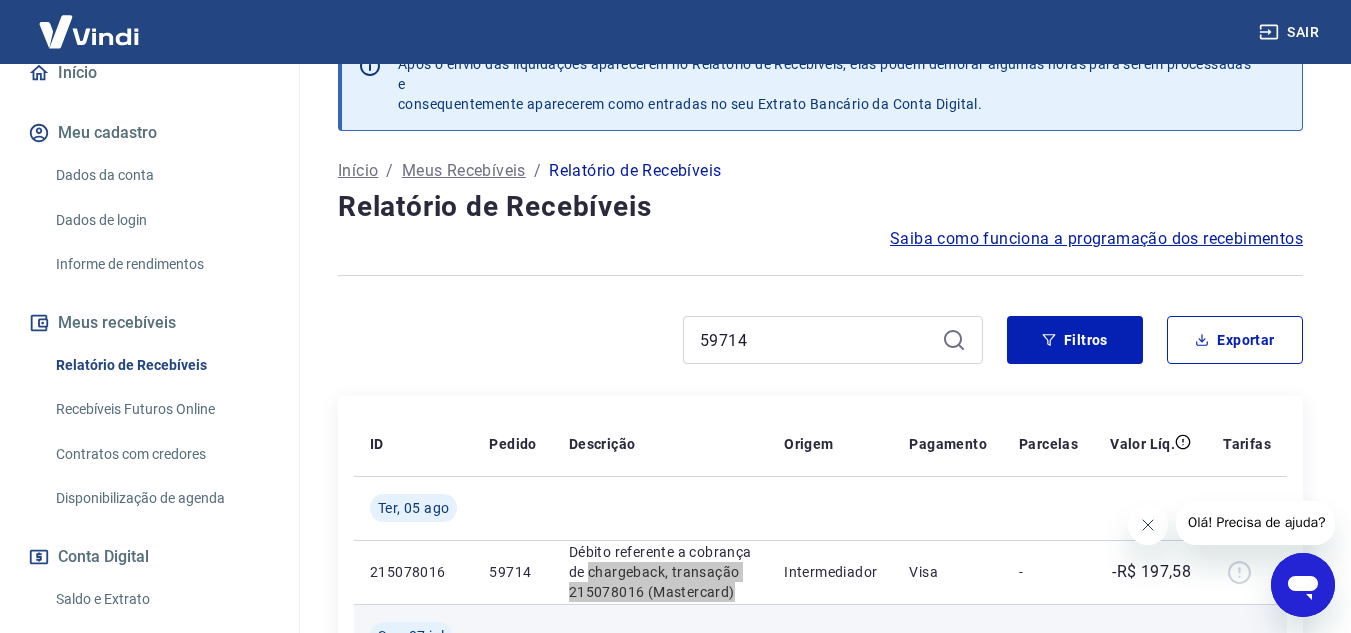 scroll, scrollTop: 0, scrollLeft: 0, axis: both 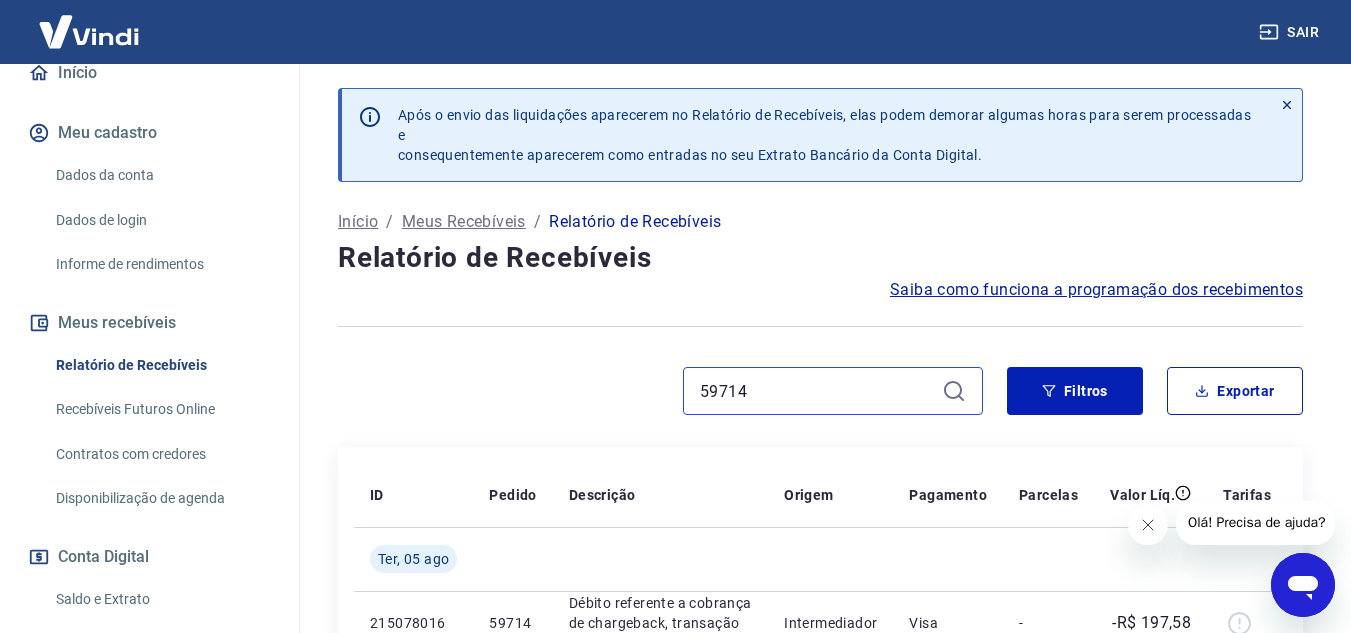 click on "59714" at bounding box center [817, 391] 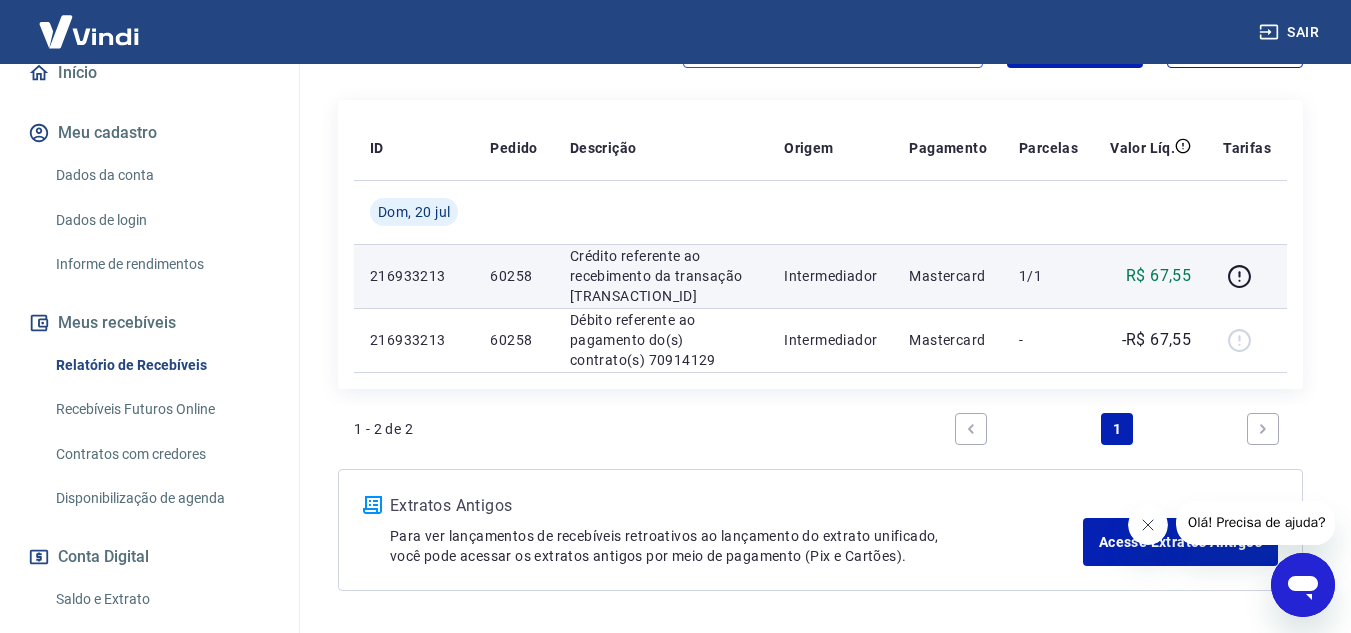 scroll, scrollTop: 370, scrollLeft: 0, axis: vertical 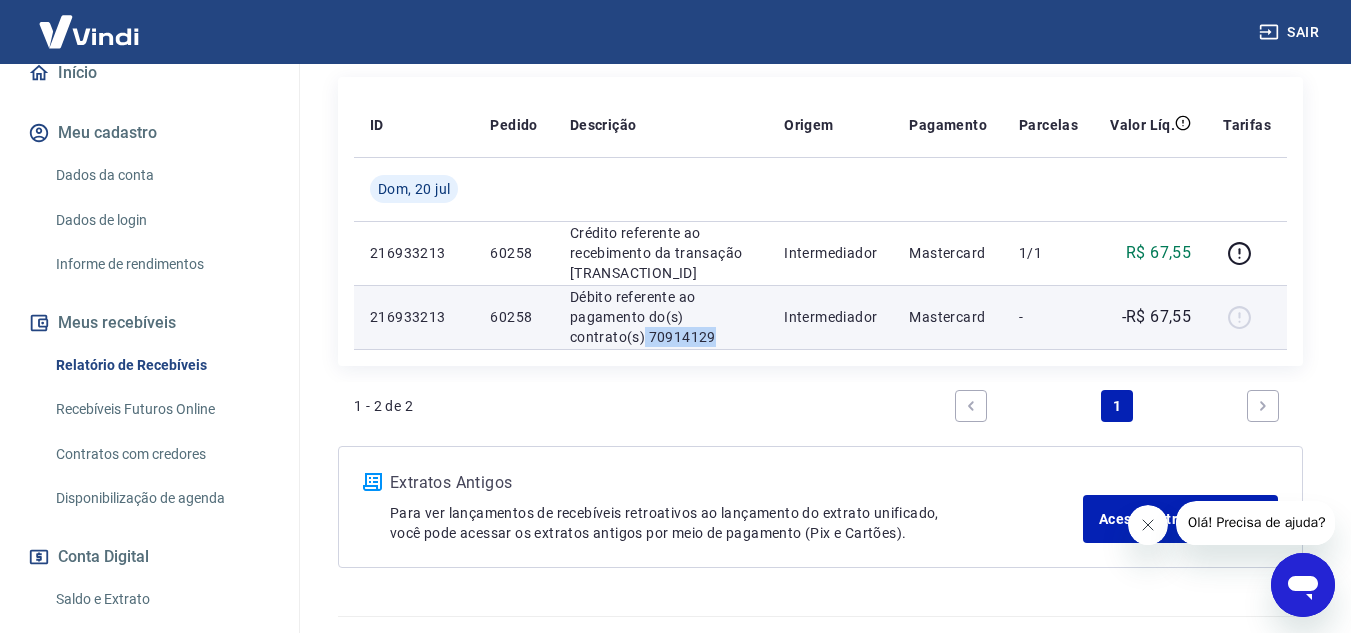 drag, startPoint x: 730, startPoint y: 331, endPoint x: 644, endPoint y: 343, distance: 86.833176 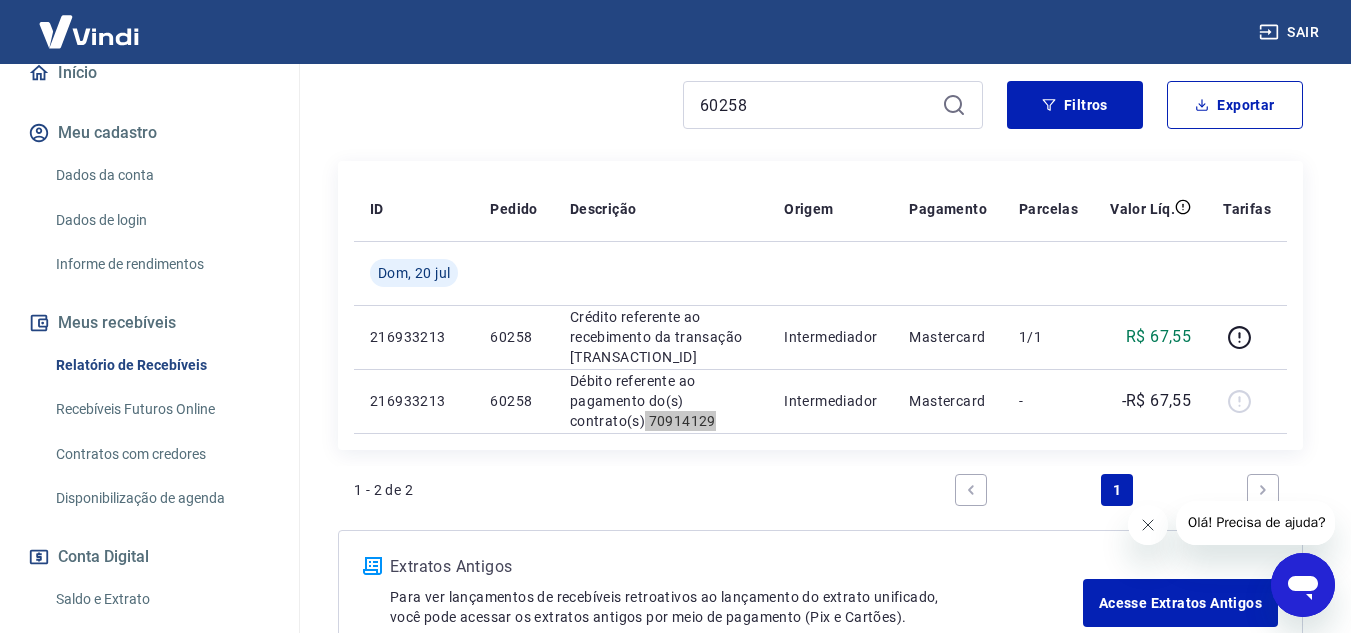 scroll, scrollTop: 170, scrollLeft: 0, axis: vertical 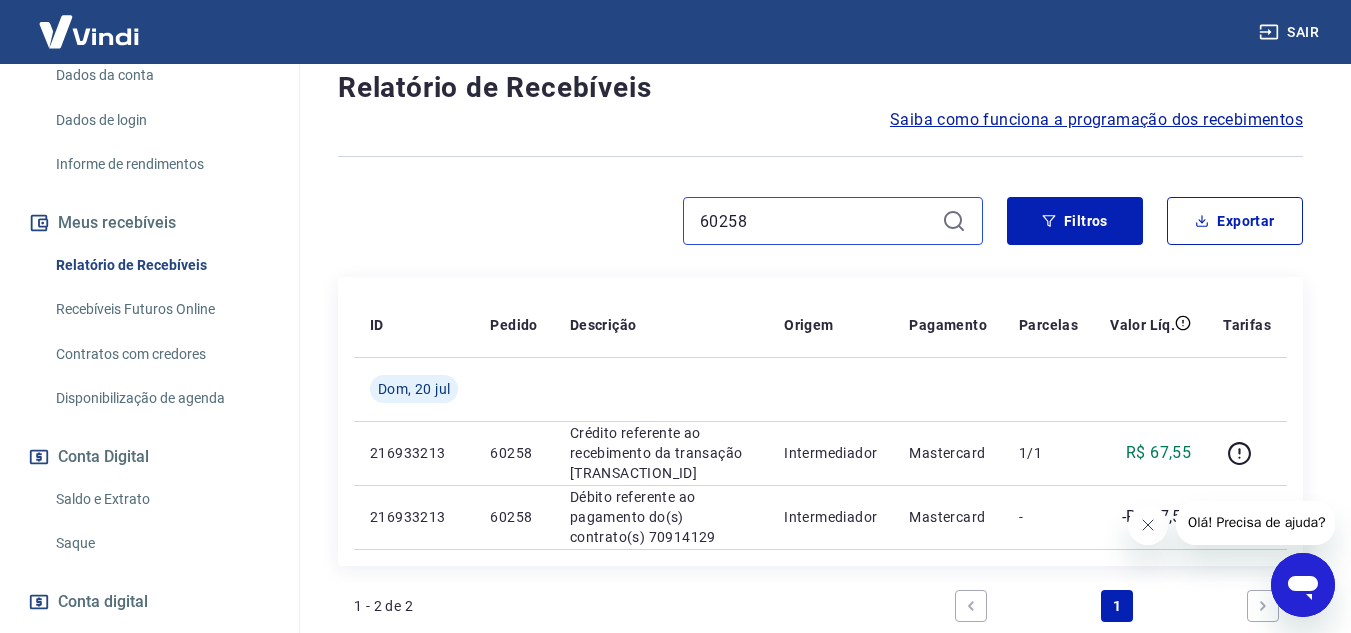 click on "60258" at bounding box center (817, 221) 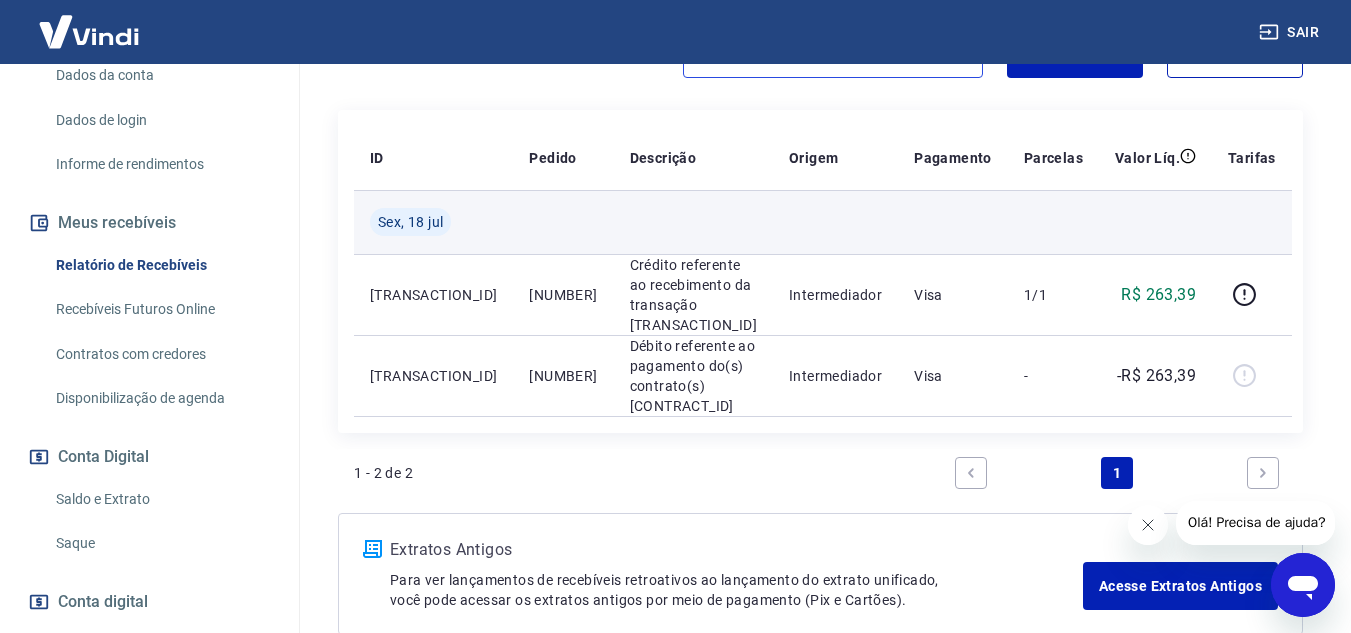 scroll, scrollTop: 415, scrollLeft: 0, axis: vertical 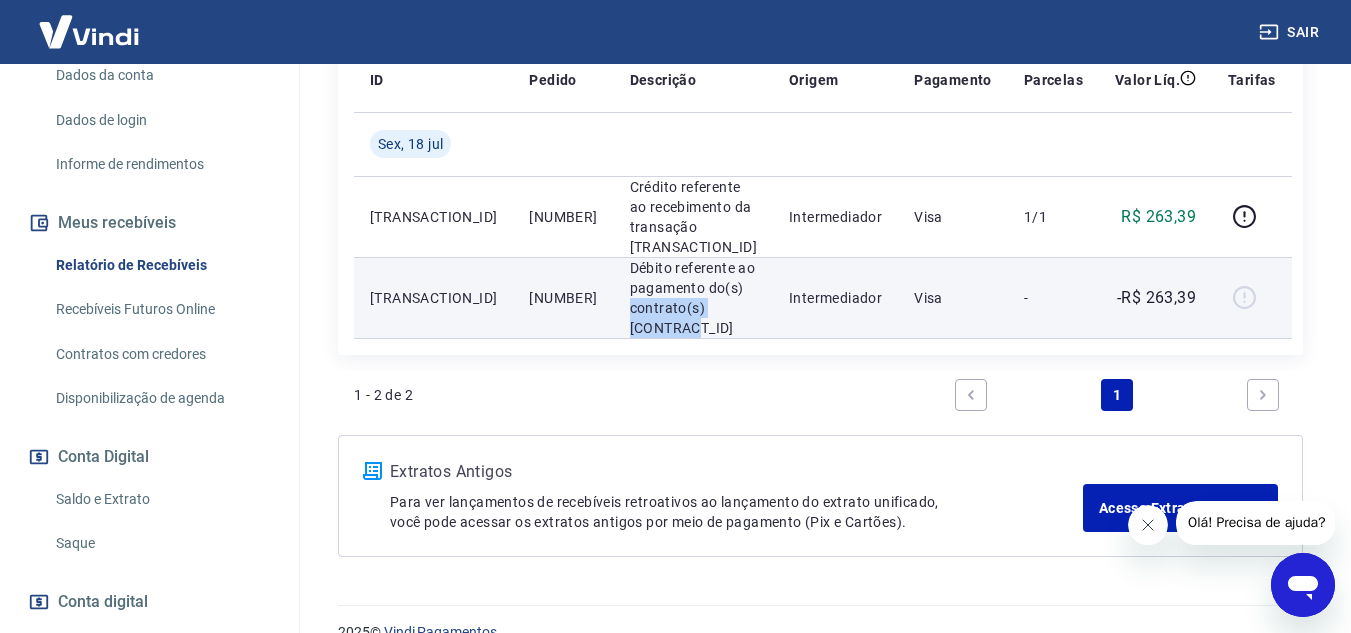 drag, startPoint x: 630, startPoint y: 289, endPoint x: 677, endPoint y: 271, distance: 50.32892 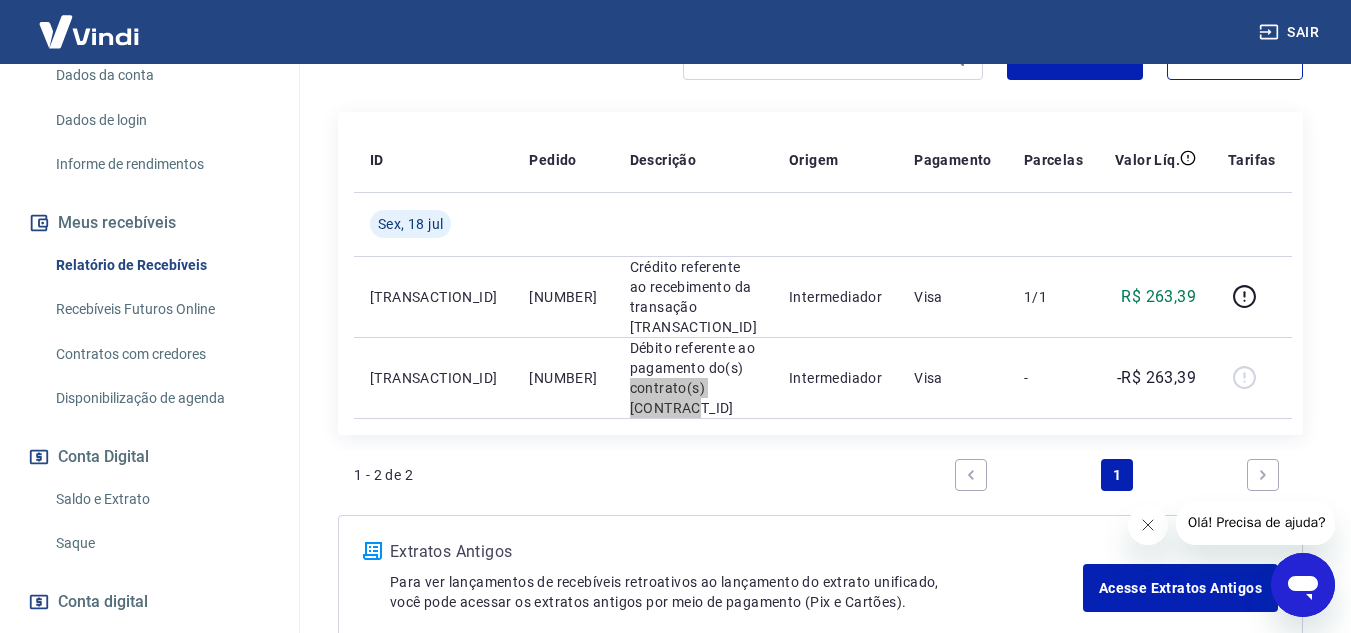 scroll, scrollTop: 215, scrollLeft: 0, axis: vertical 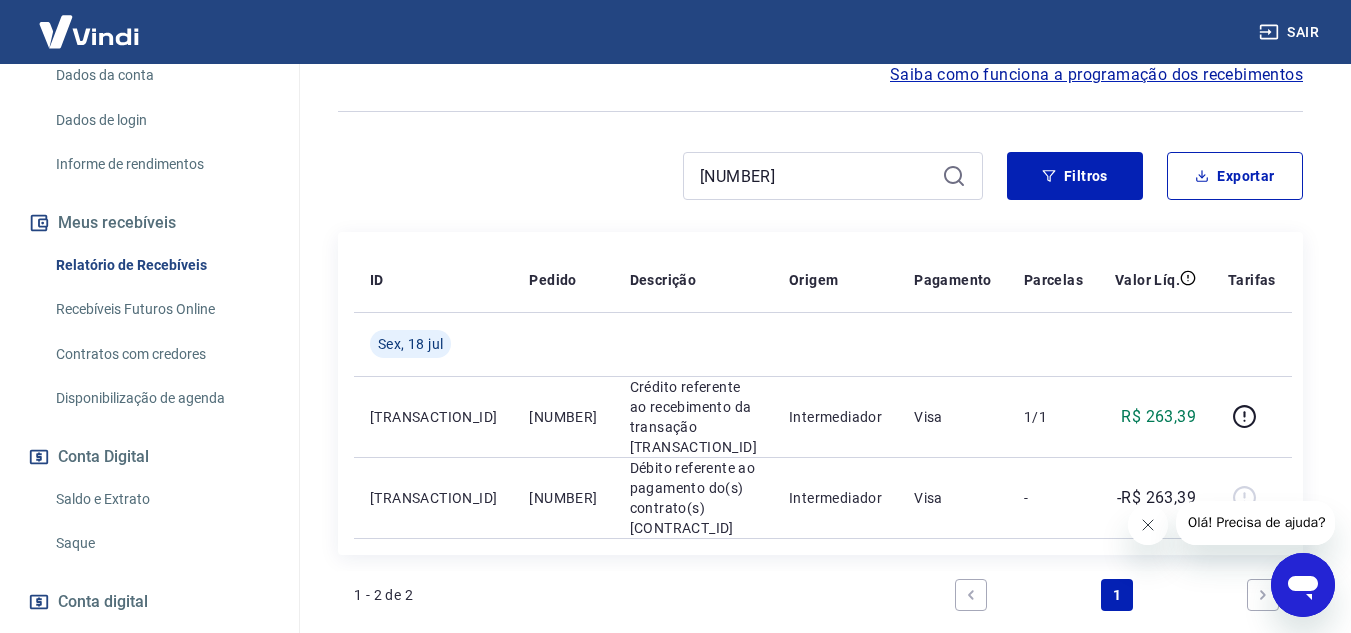 click on "[NUMBER]" at bounding box center (833, 176) 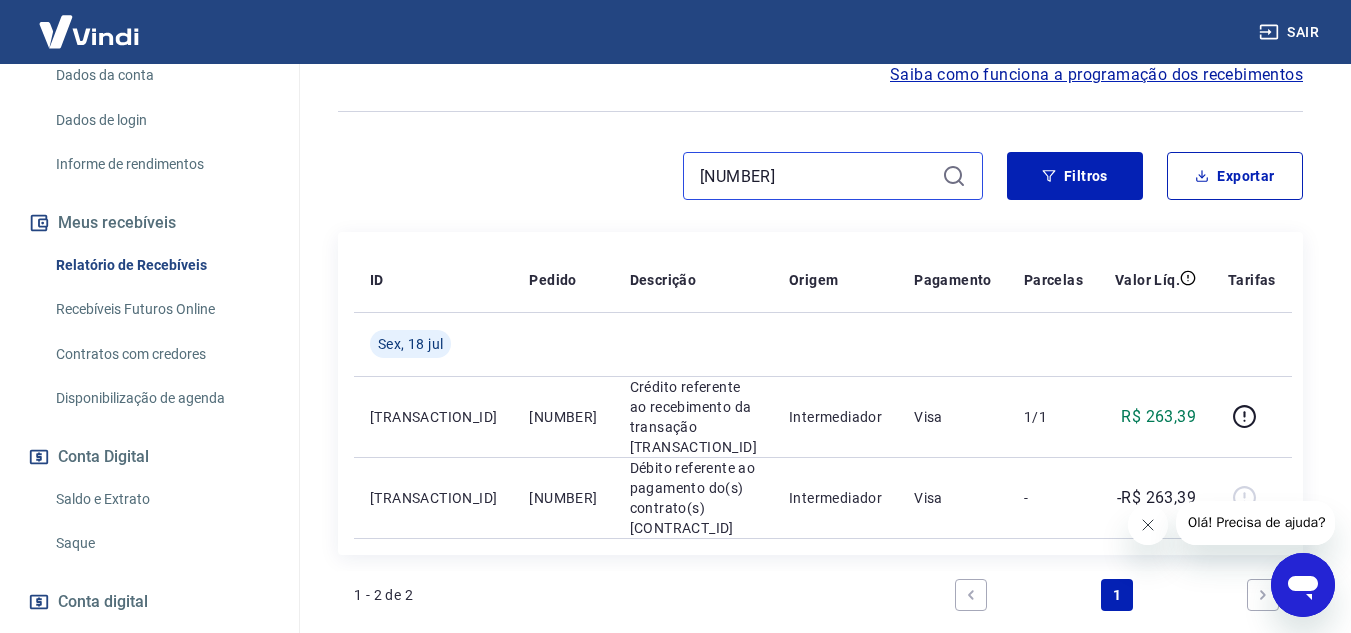click on "[NUMBER]" at bounding box center (817, 176) 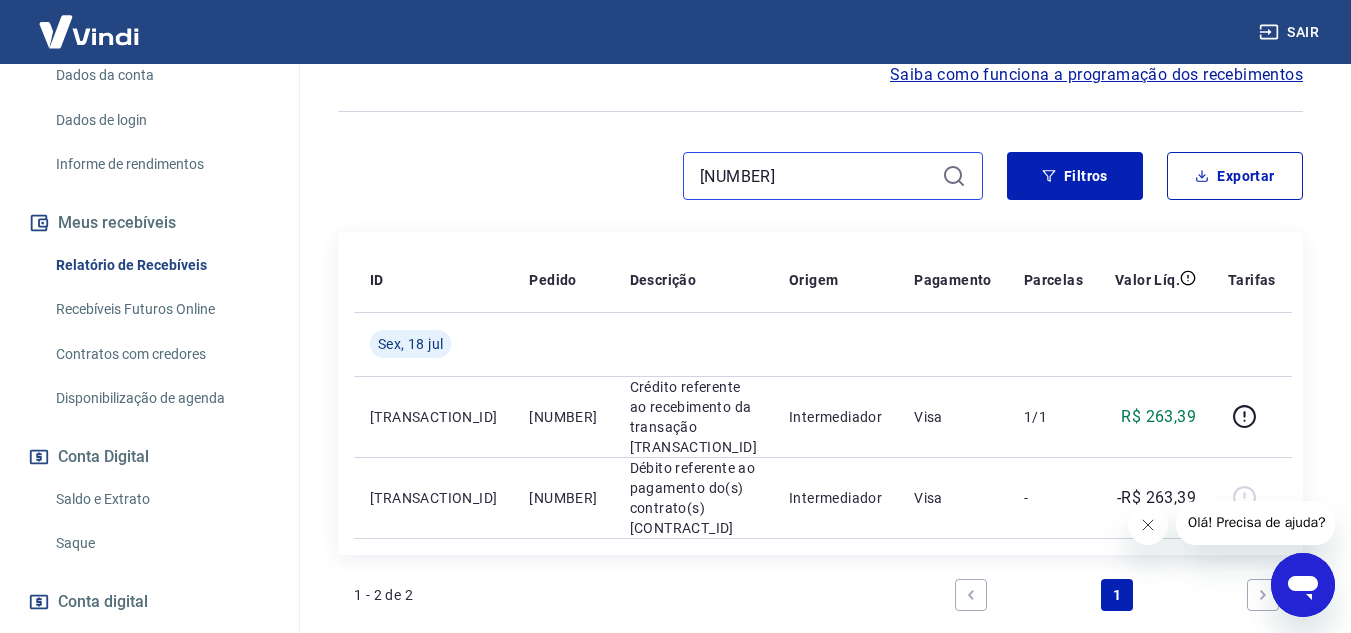 type on "[NUMBER]" 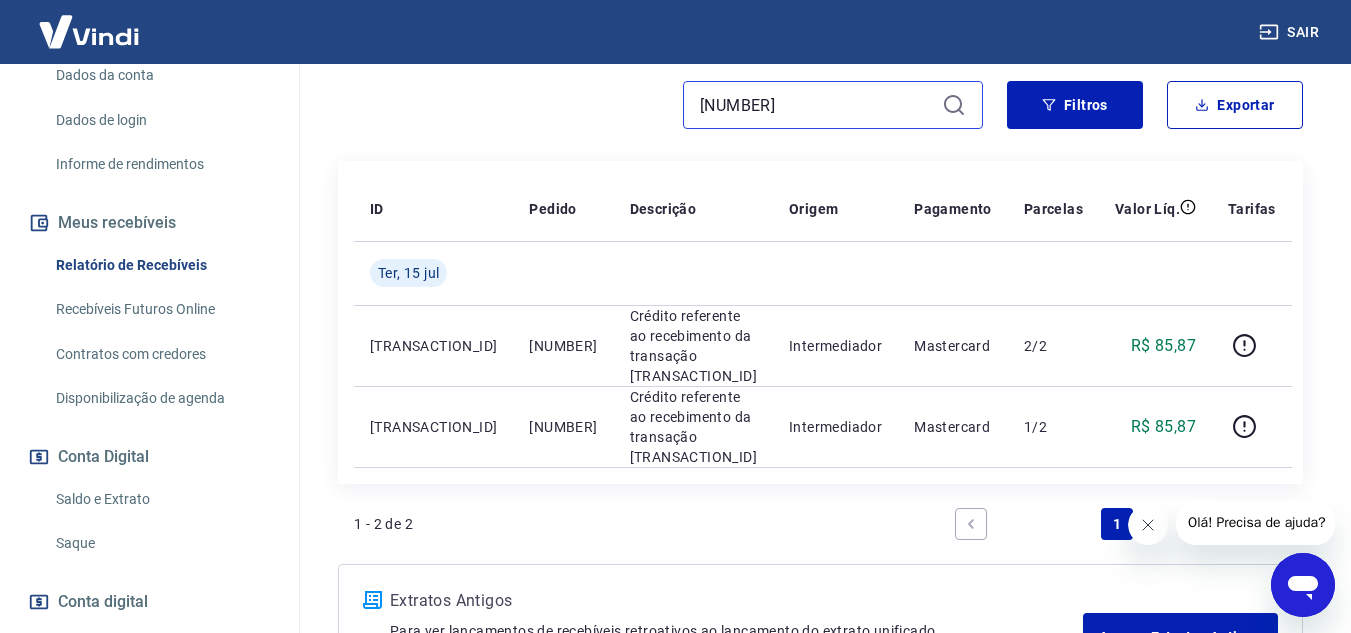 scroll, scrollTop: 415, scrollLeft: 0, axis: vertical 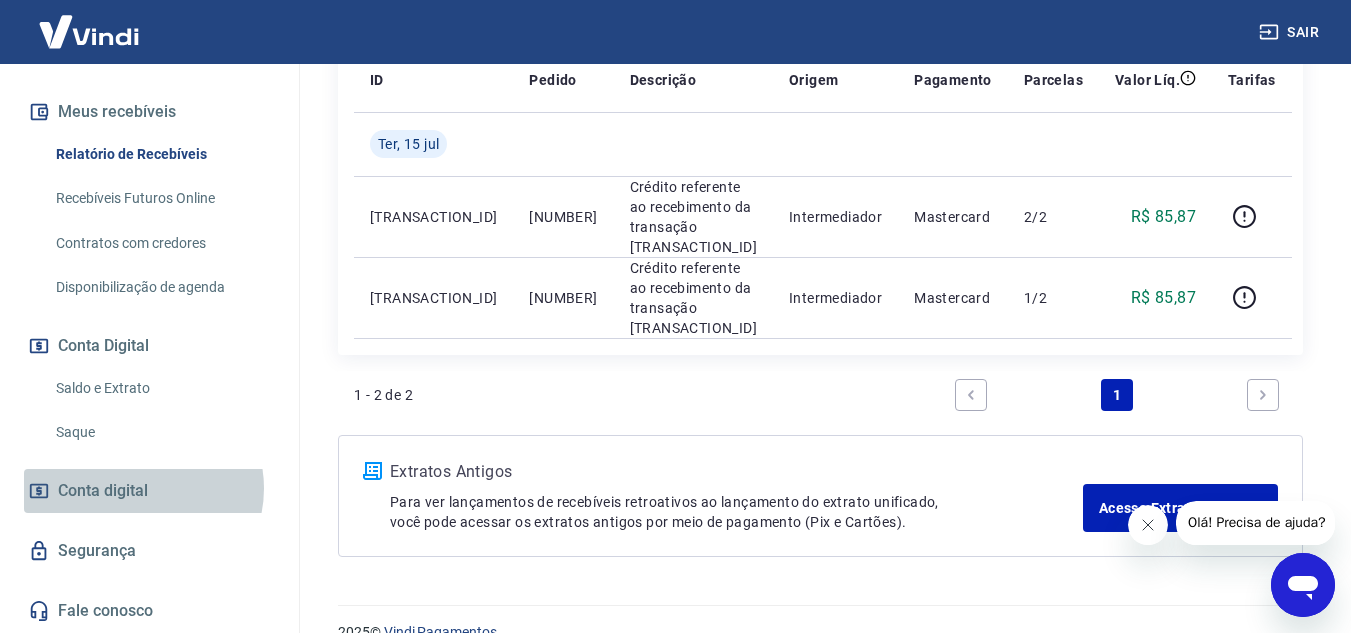 click on "Conta digital" at bounding box center (103, 491) 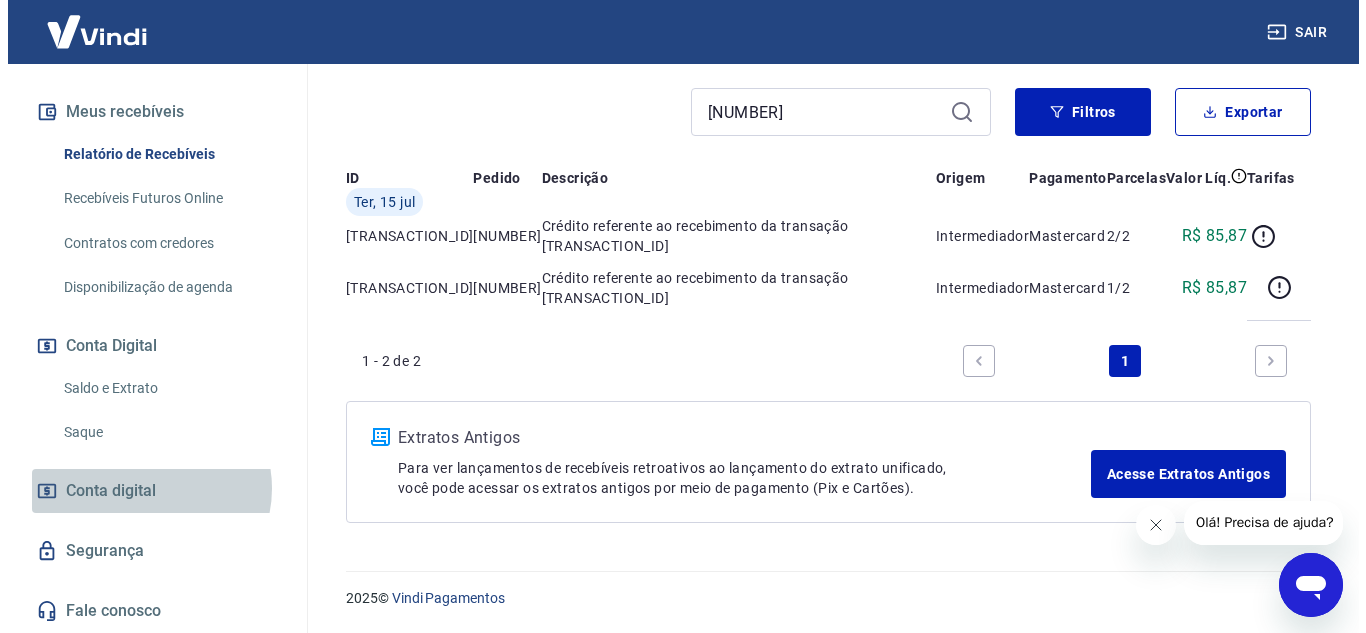 scroll, scrollTop: 0, scrollLeft: 0, axis: both 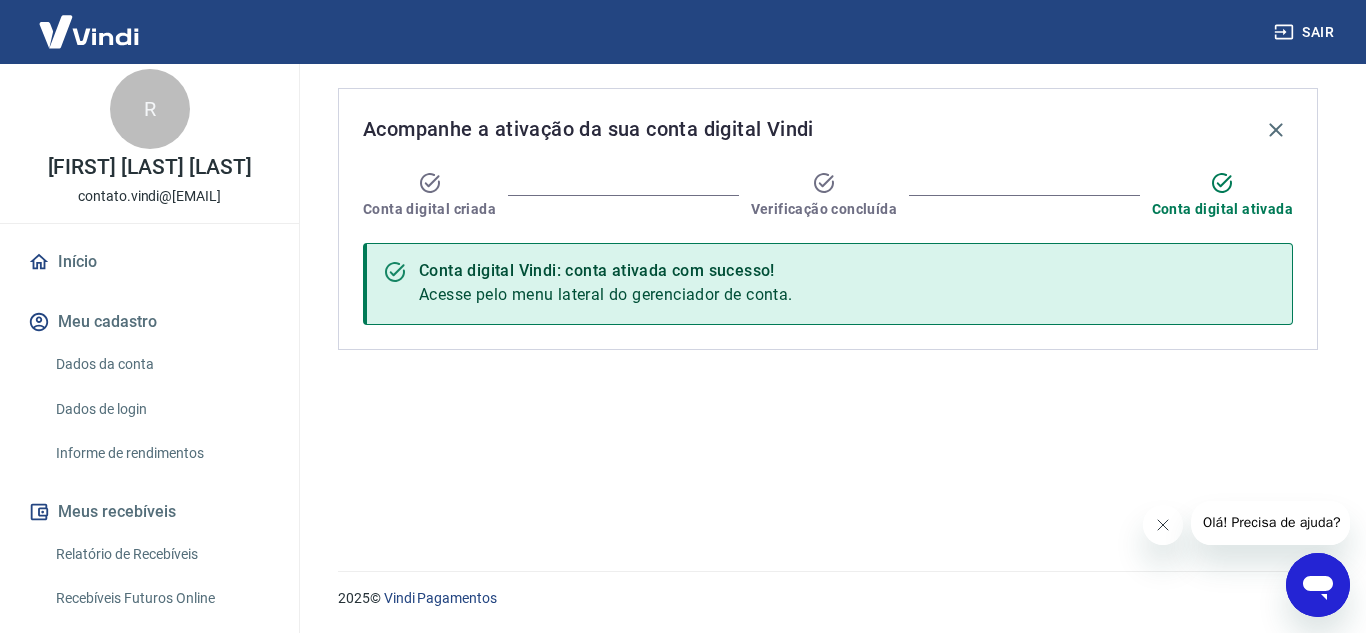 click on "Informe de rendimentos" at bounding box center (161, 453) 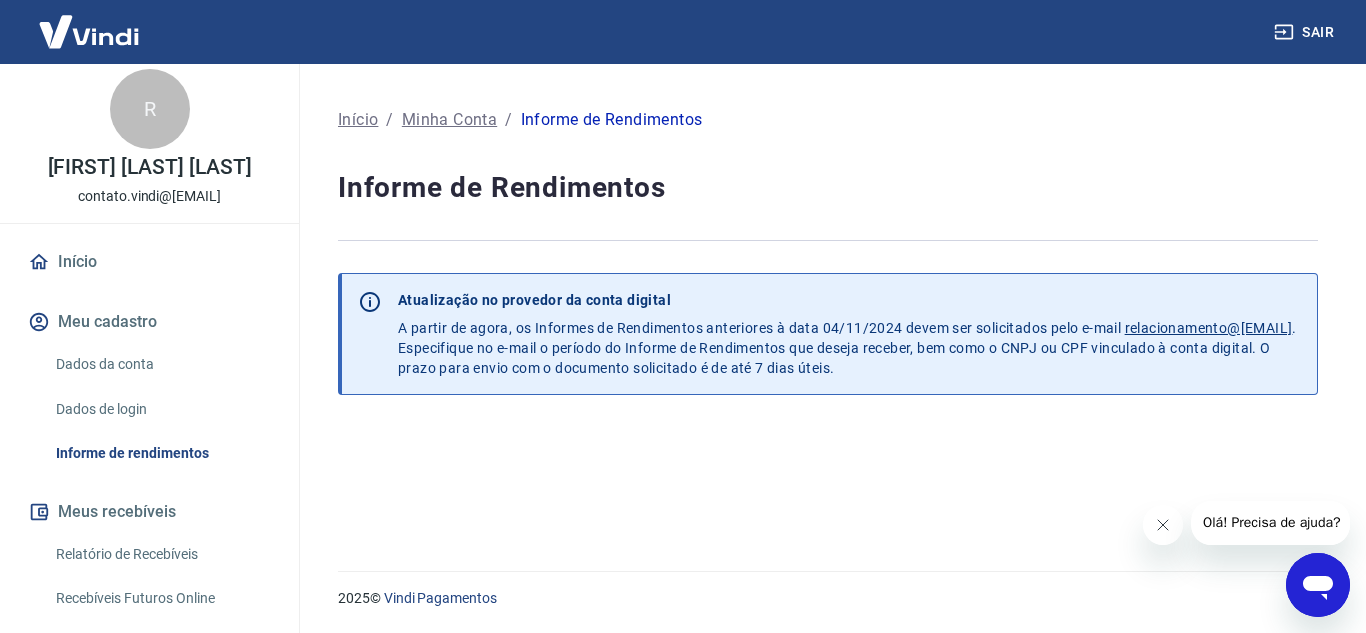 click on "Relatório de Recebíveis" at bounding box center [161, 554] 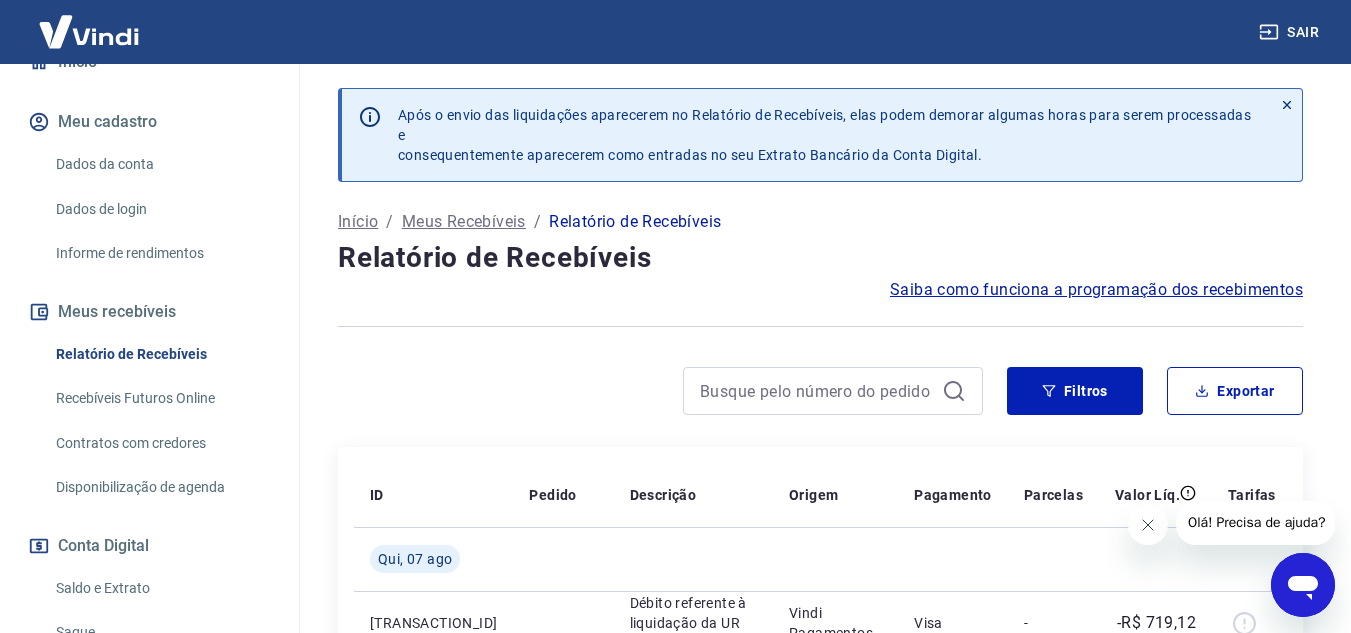 scroll, scrollTop: 411, scrollLeft: 0, axis: vertical 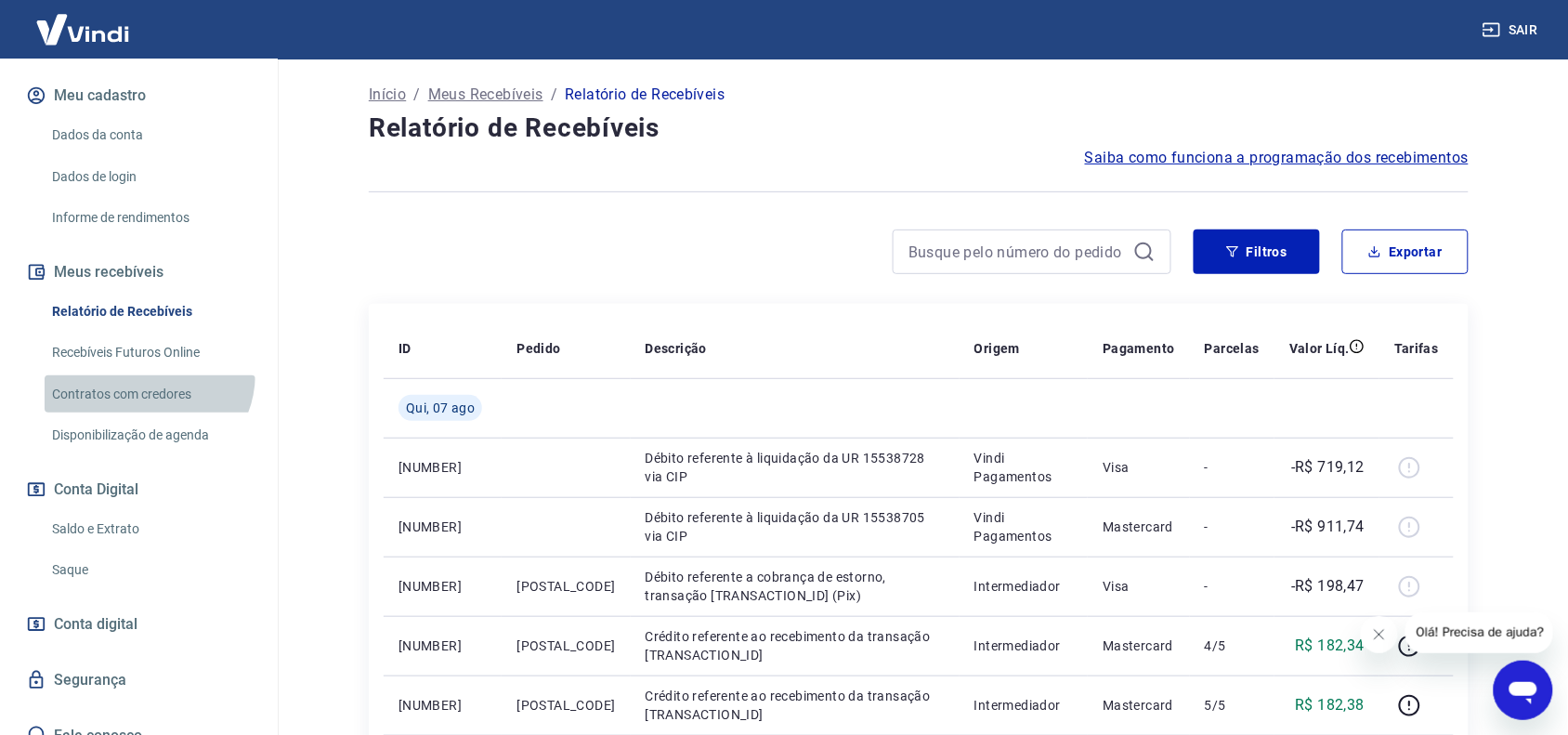 drag, startPoint x: 1206, startPoint y: 2, endPoint x: 142, endPoint y: 381, distance: 1129.49 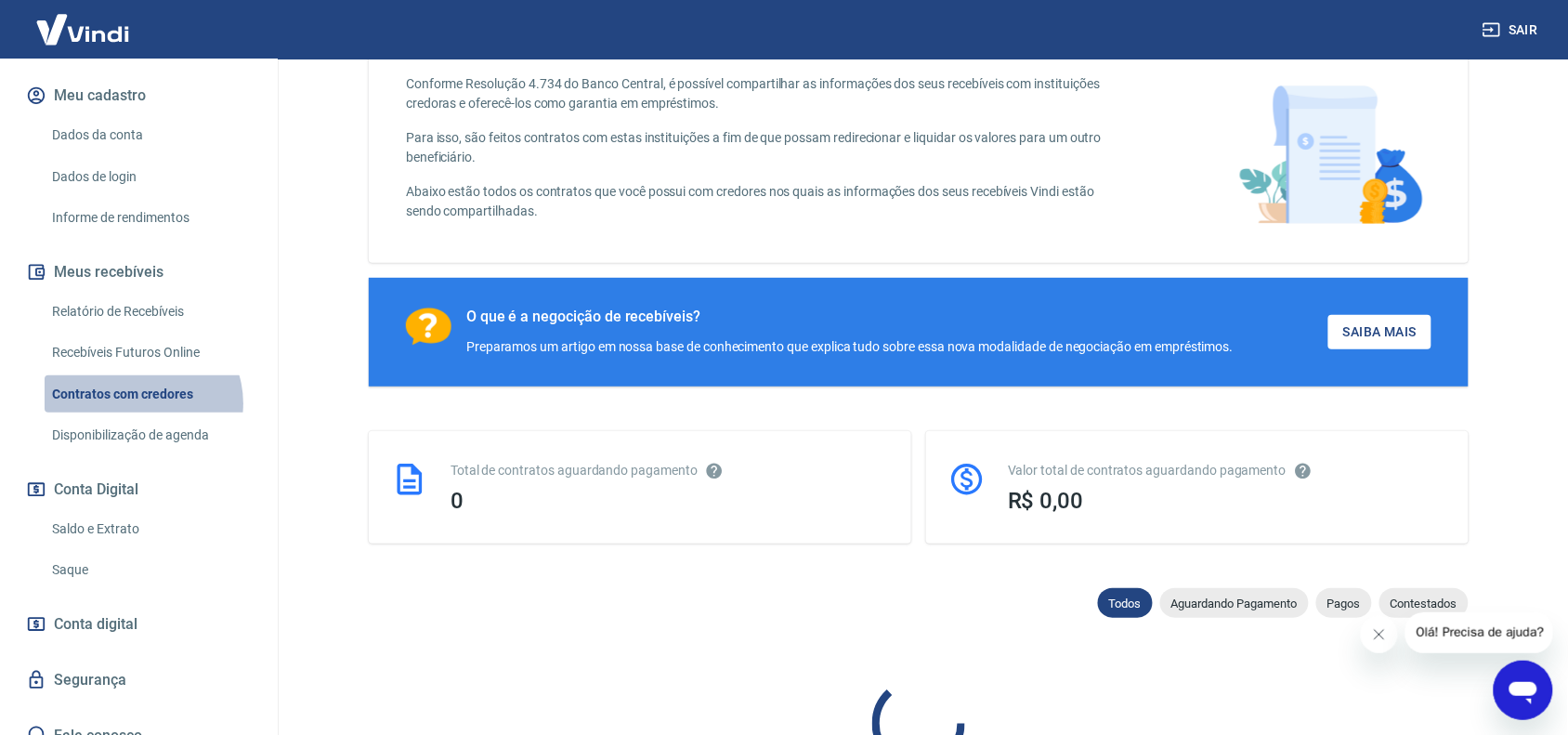 click on "Contratos com credores" at bounding box center [150, 394] 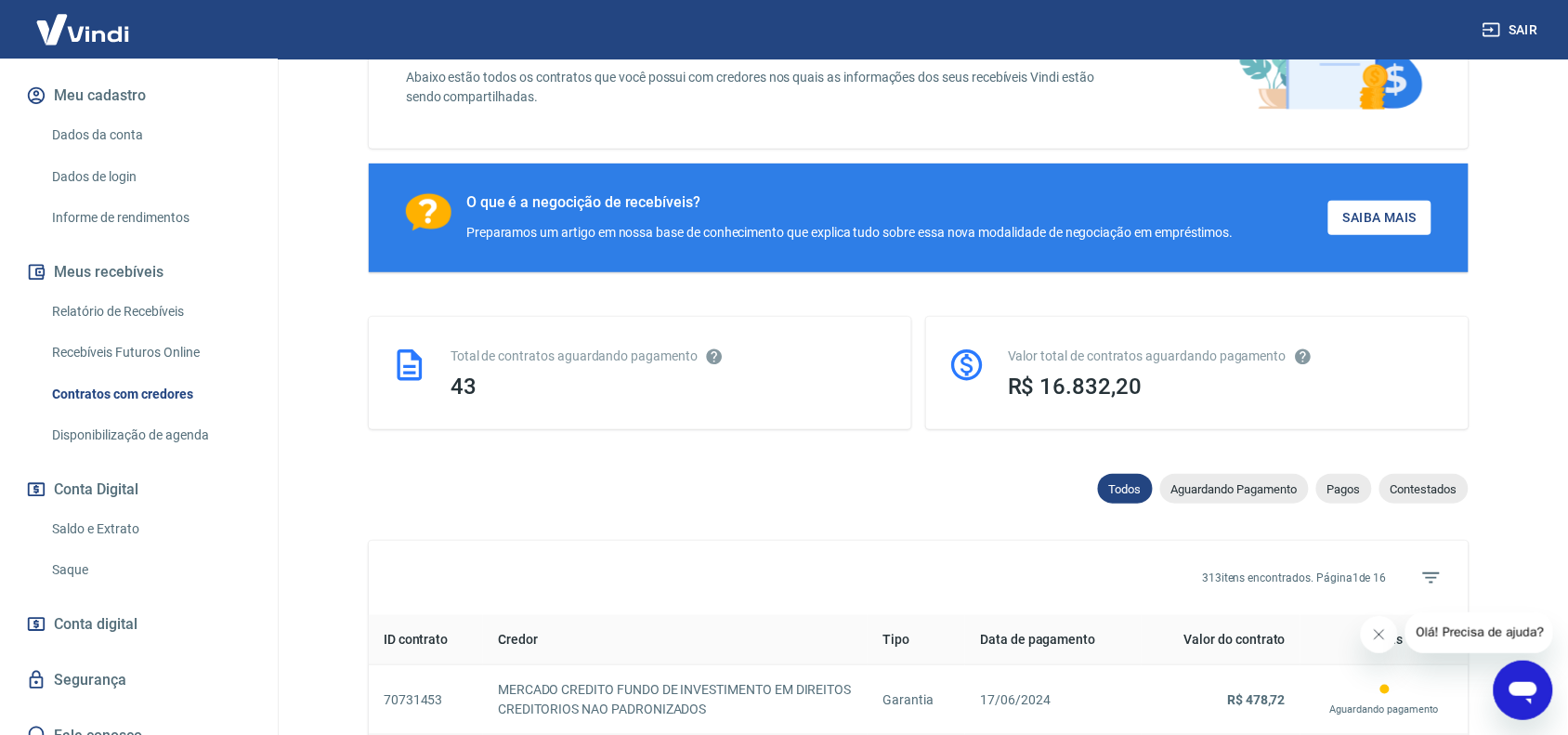 scroll, scrollTop: 232, scrollLeft: 0, axis: vertical 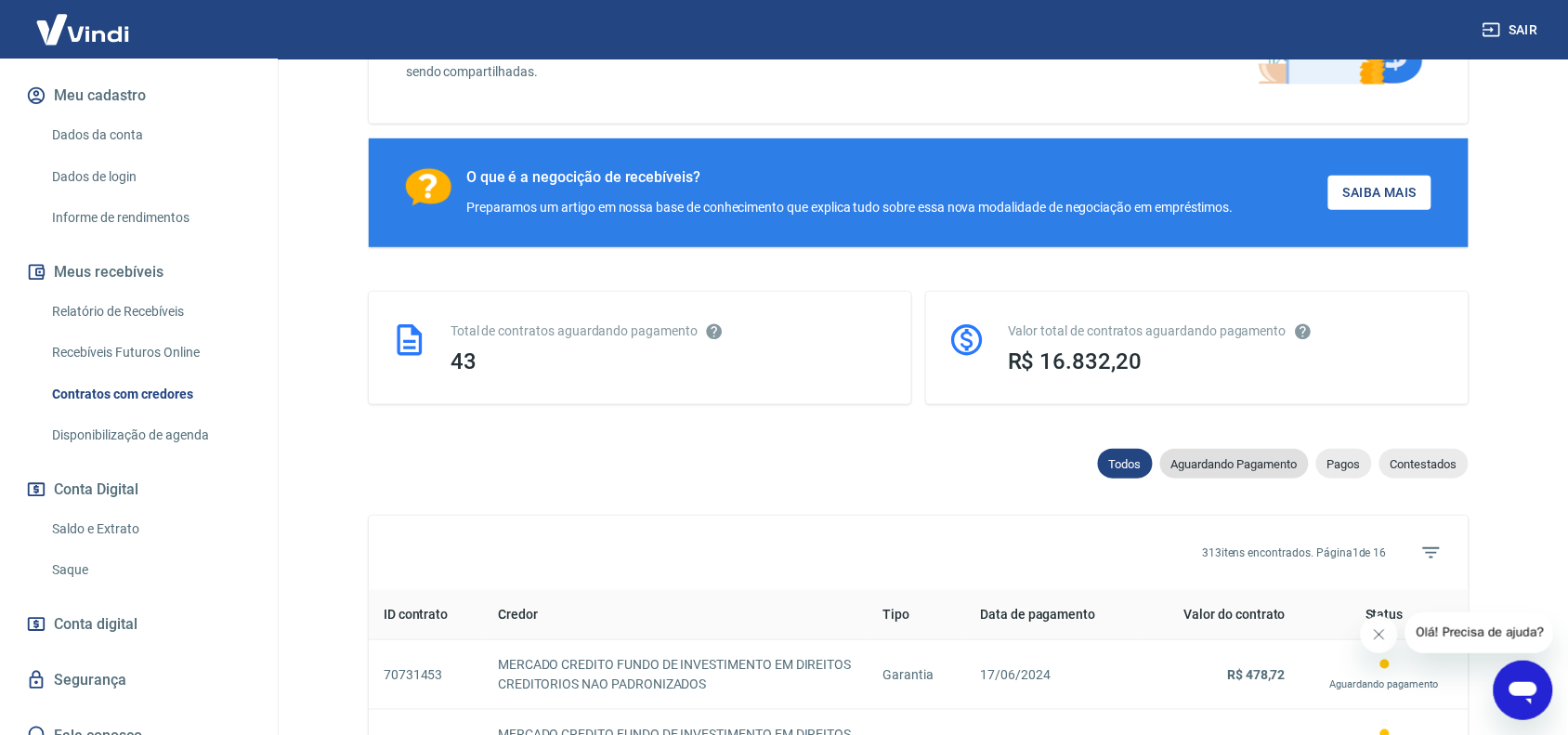 click on "Aguardando Pagamento" at bounding box center (1235, 464) 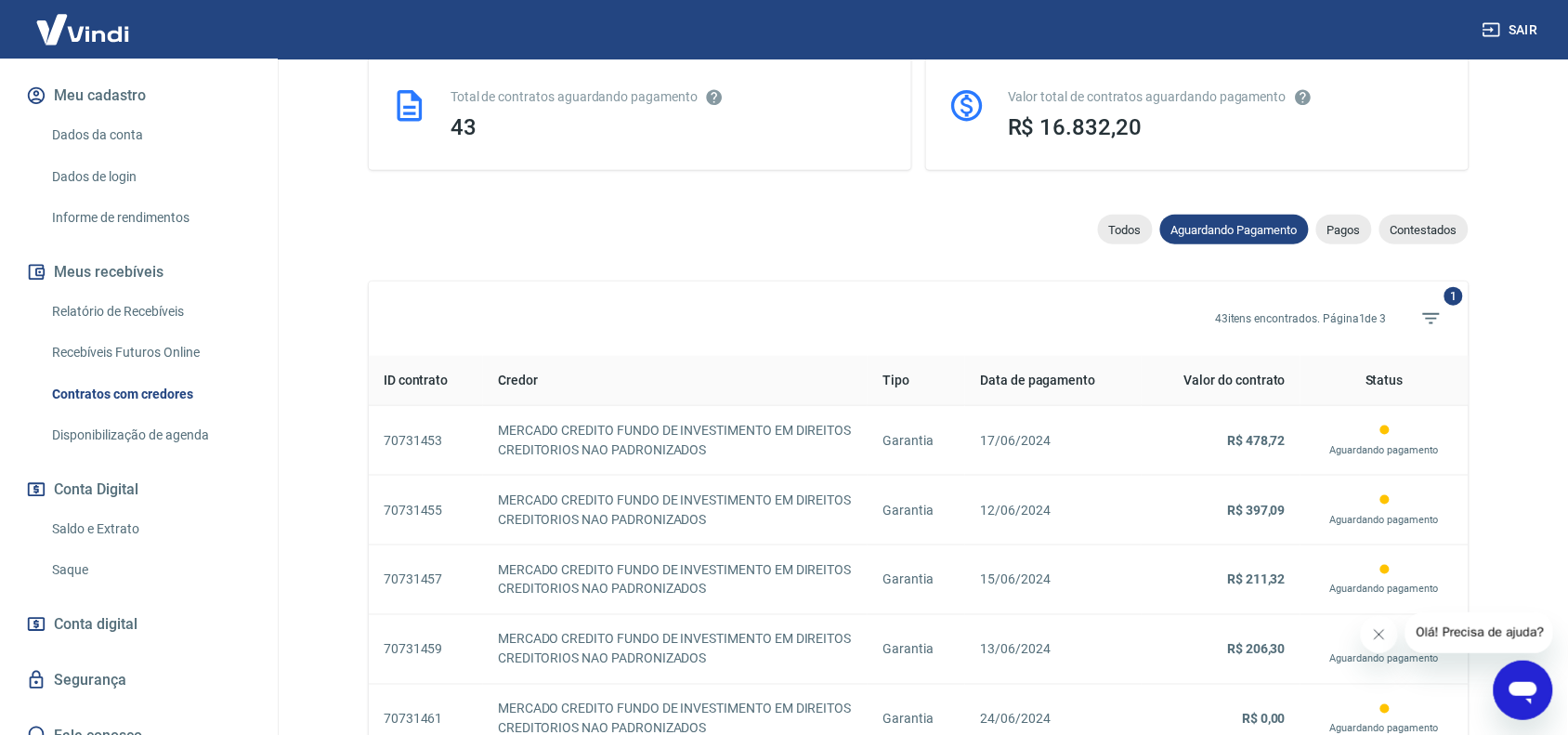 scroll, scrollTop: 415, scrollLeft: 0, axis: vertical 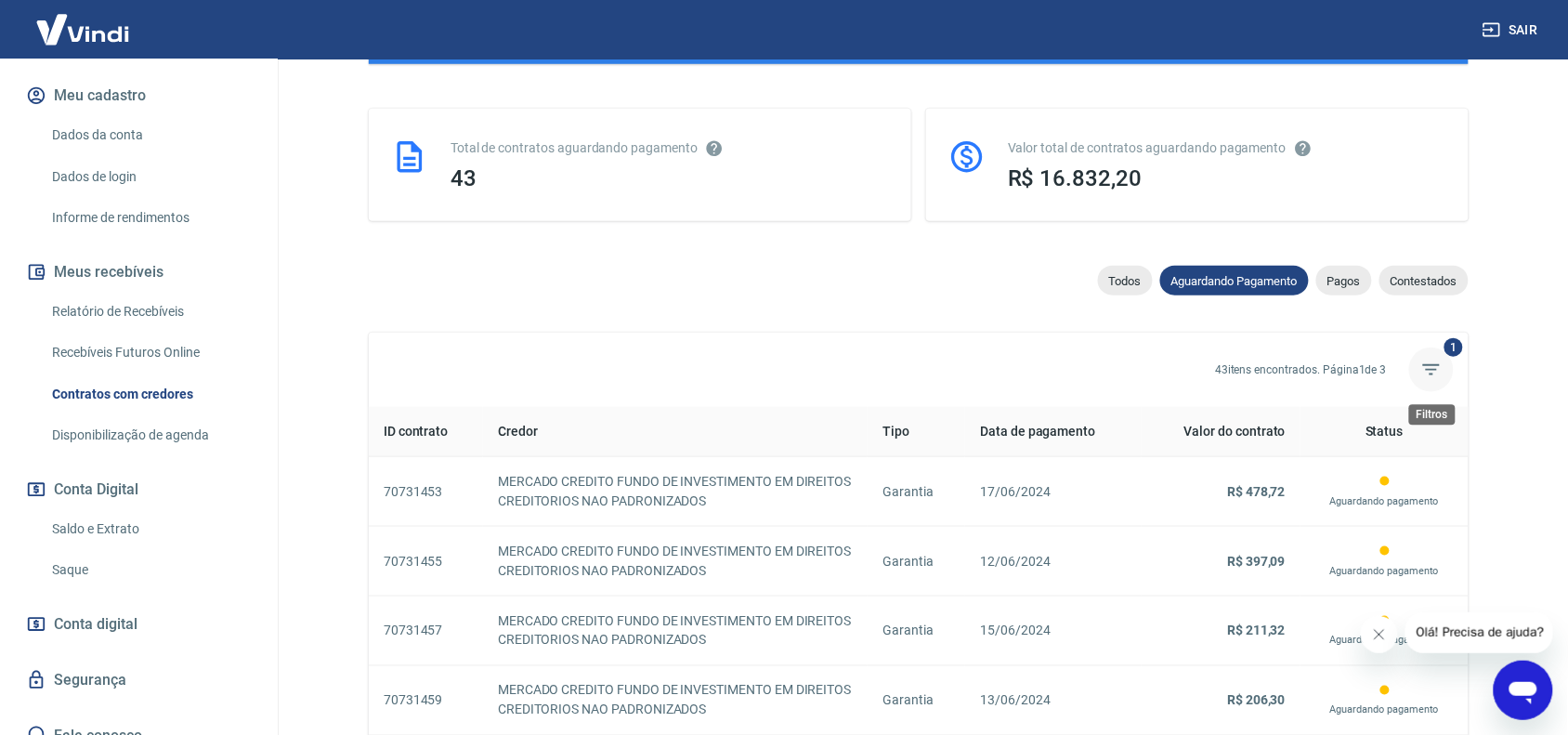 click 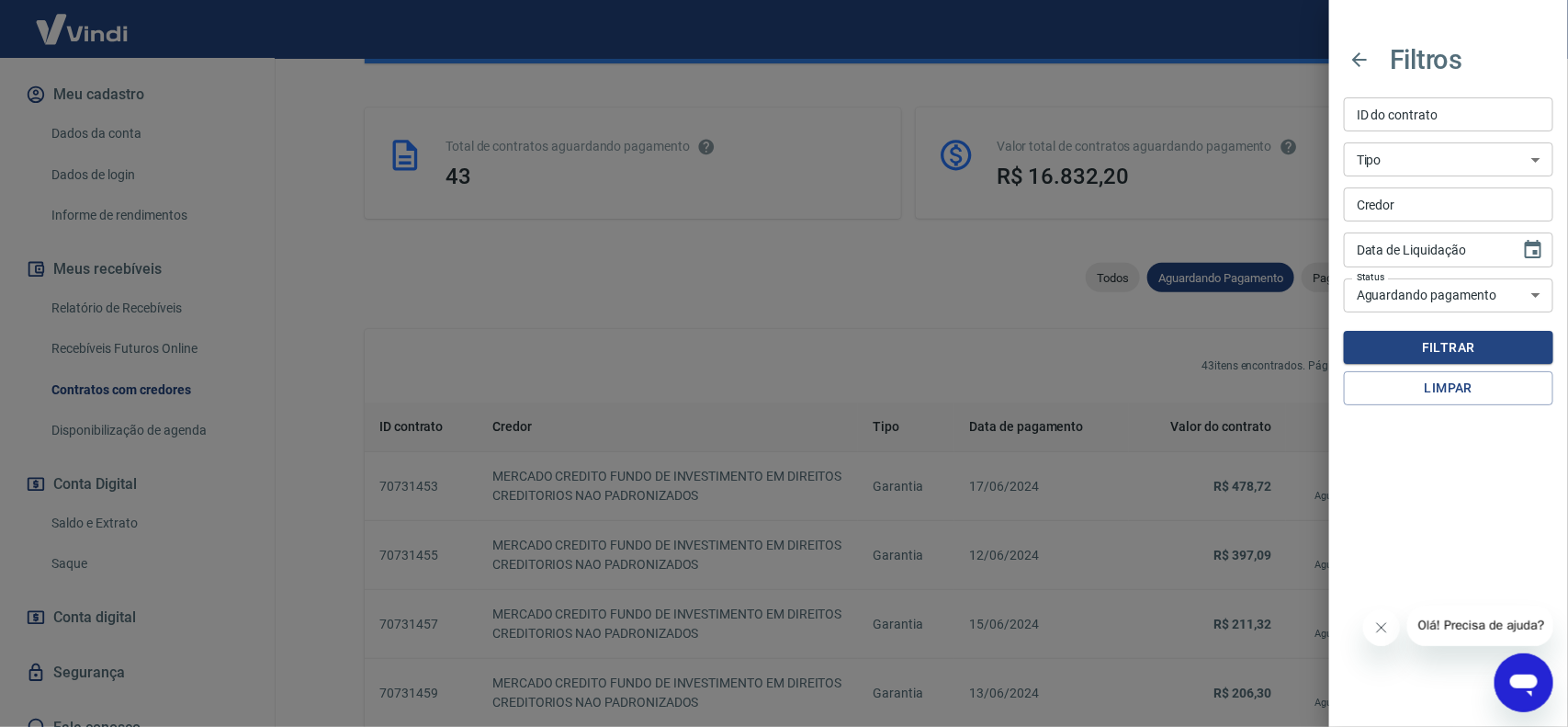 click at bounding box center (784, 363) 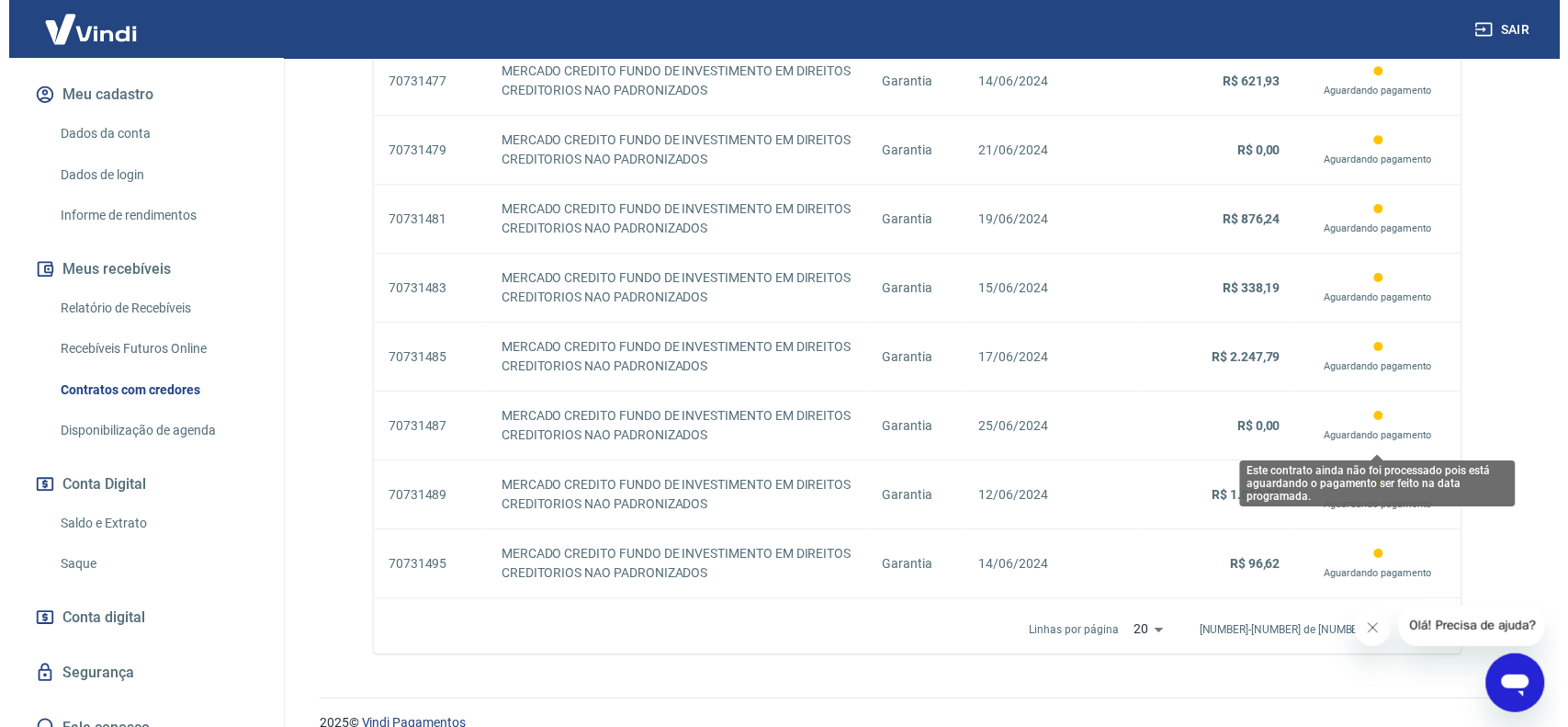 scroll, scrollTop: 1675, scrollLeft: 0, axis: vertical 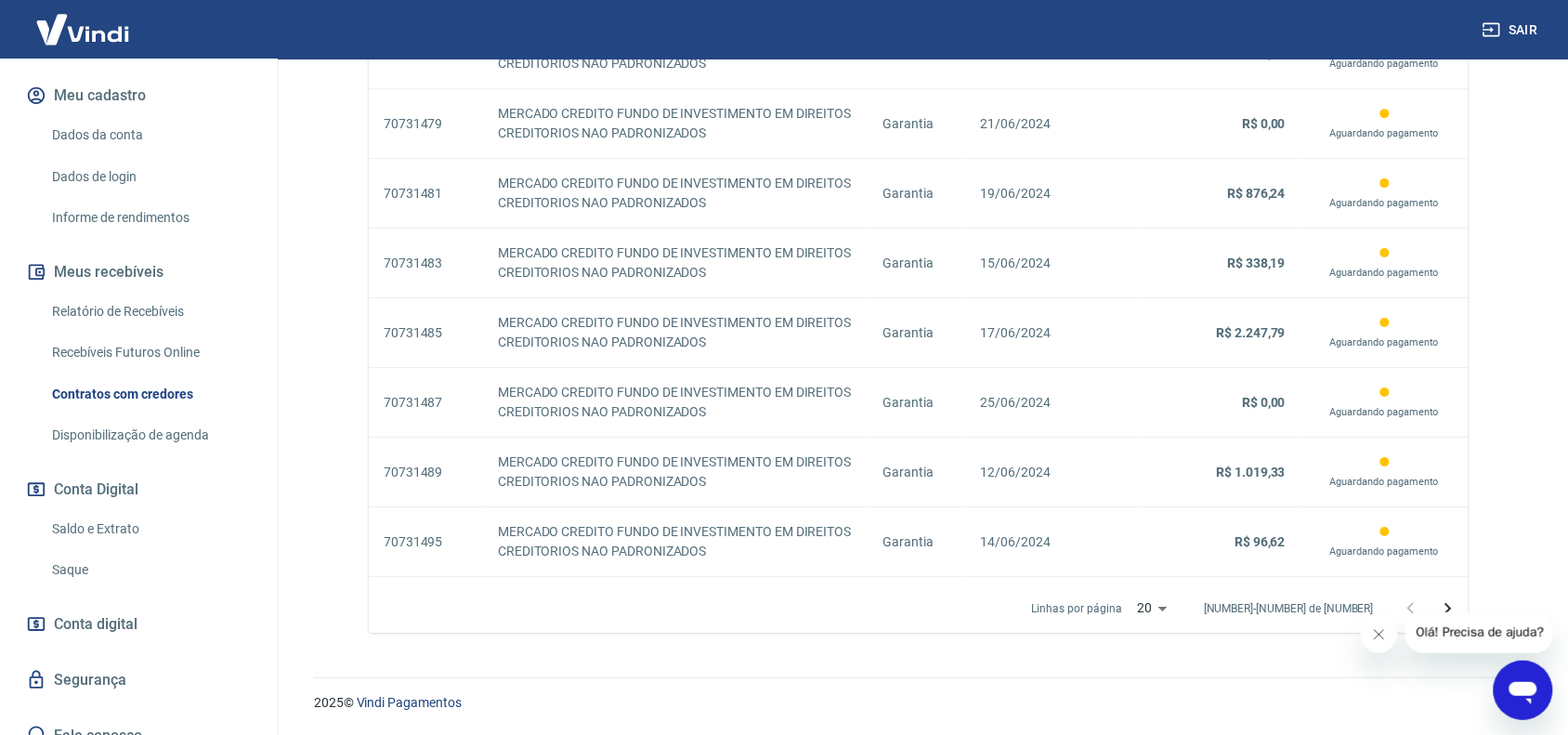 click on "Sair R Rafael Luiz Oliveira Erdei contato.vindi@casadoroadie.com.br Início Meu cadastro Dados da conta Dados de login Informe de rendimentos Meus recebíveis Relatório de Recebíveis Recebíveis Futuros Online Contratos com credores Disponibilização de agenda Conta Digital Saldo e Extrato Saque Conta digital Segurança Fale conosco Contratos com credores Conforme Resolução 4.734 do Banco Central, é possível compartilhar as informações dos seus recebíveis com instituições credoras e oferecê-los como garantia em empréstimos. Para isso, são feitos contratos com estas instituições a fim de que possam redirecionar e liquidar os valores para um outro beneficiário. Abaixo estão todos os contratos que você possui com credores nos quais as informações dos seus recebíveis Vindi estão sendo compartilhadas. O que é a negocição de recebíveis? Preparamos um artigo em nossa base de conhecimento que explica tudo sobre essa nova modalidade de negociação em empréstimos. Saiba Mais 43 Todos Pagos" at bounding box center (784, -1322) 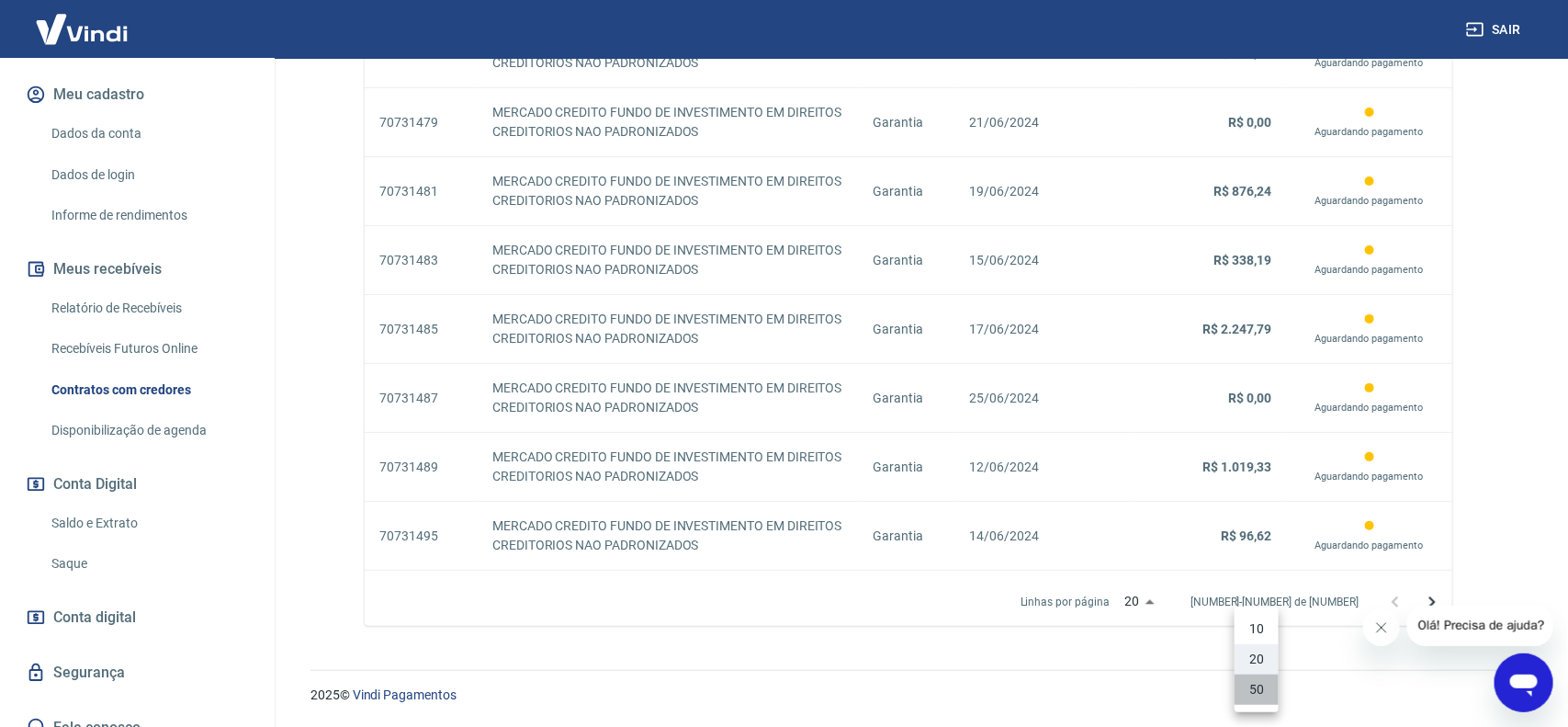 click on "50" at bounding box center (1257, 689) 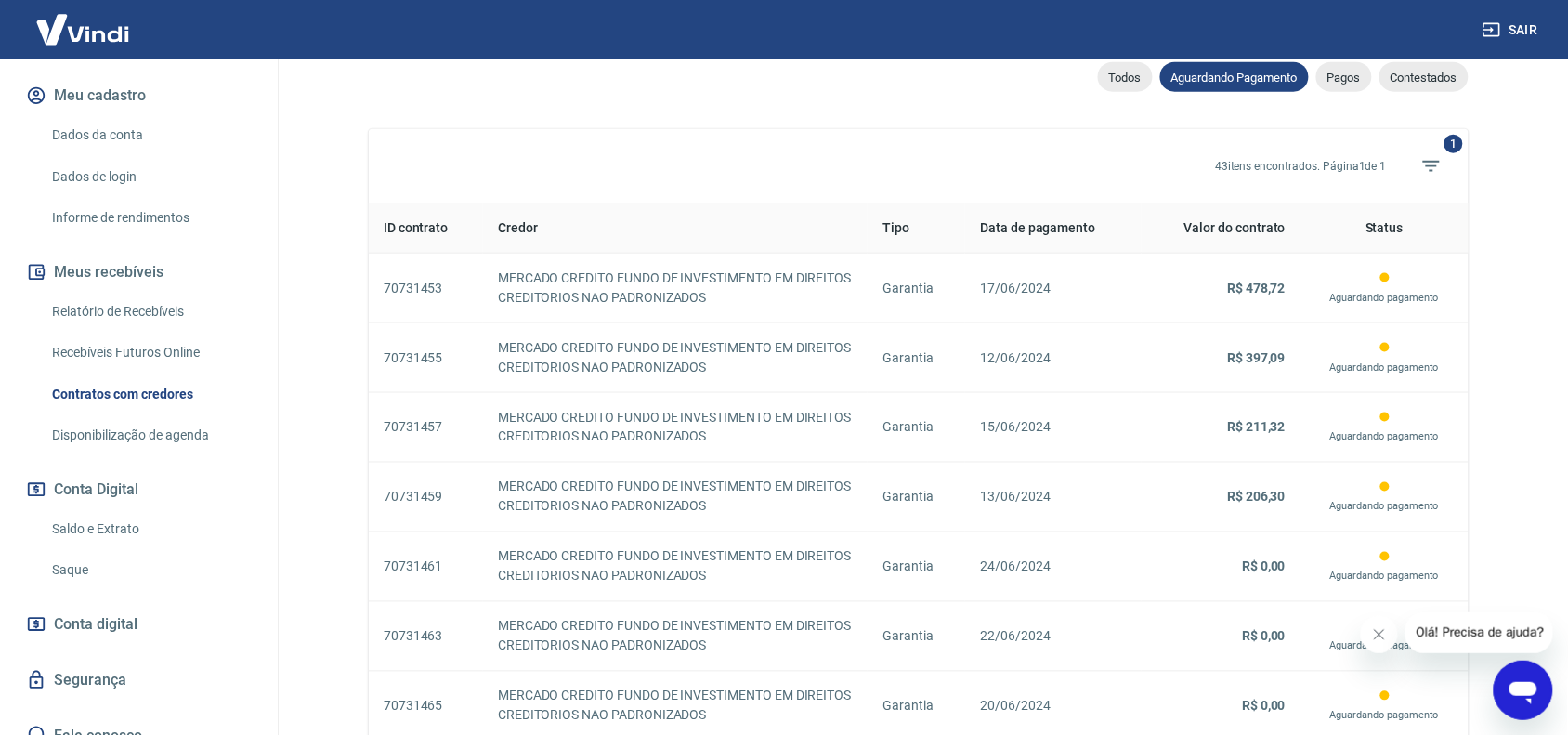 scroll, scrollTop: 629, scrollLeft: 0, axis: vertical 